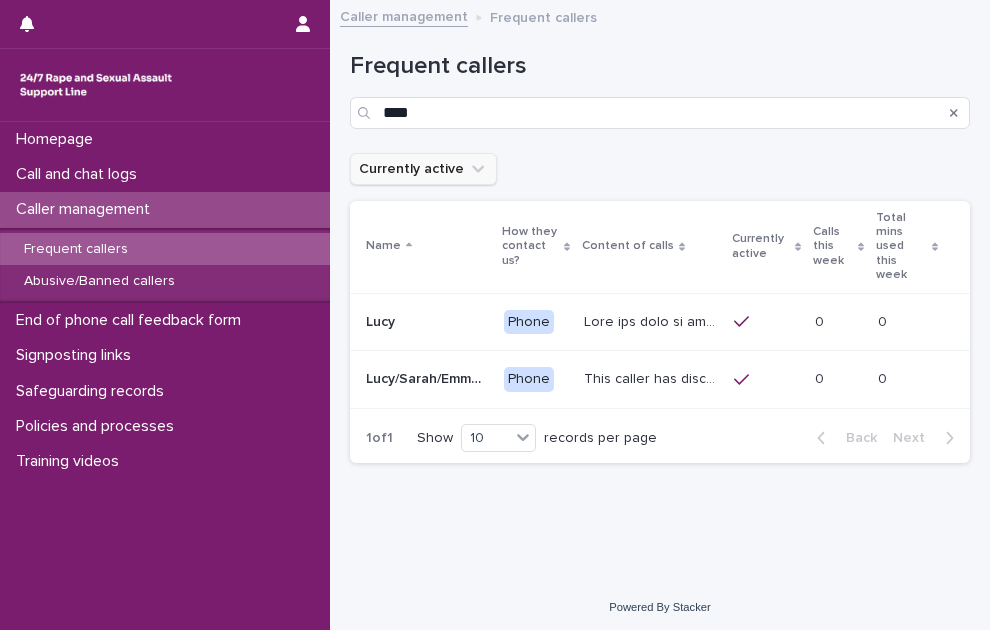 scroll, scrollTop: 0, scrollLeft: 0, axis: both 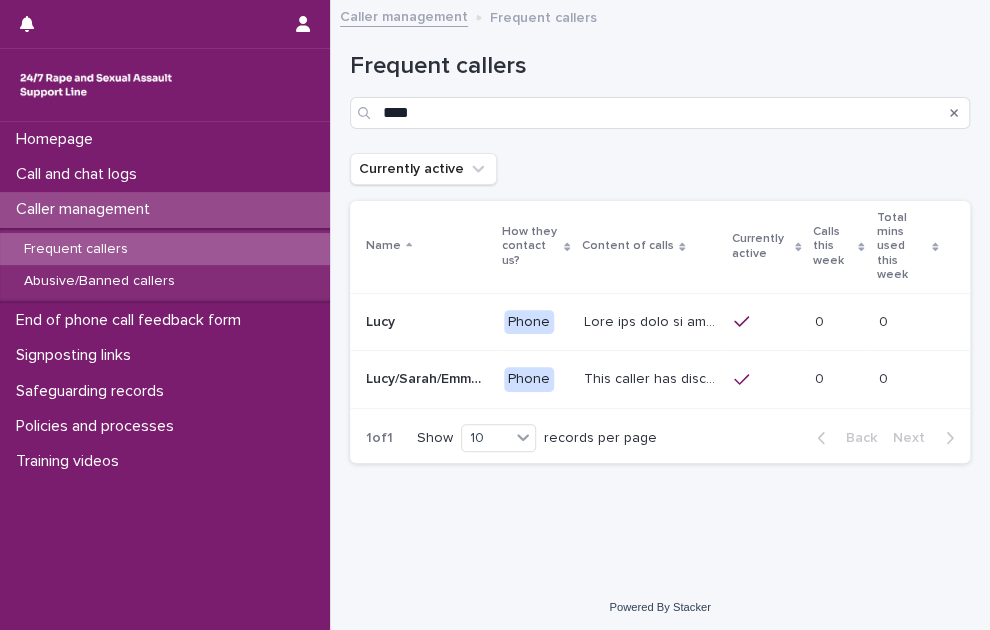click at bounding box center (652, 320) 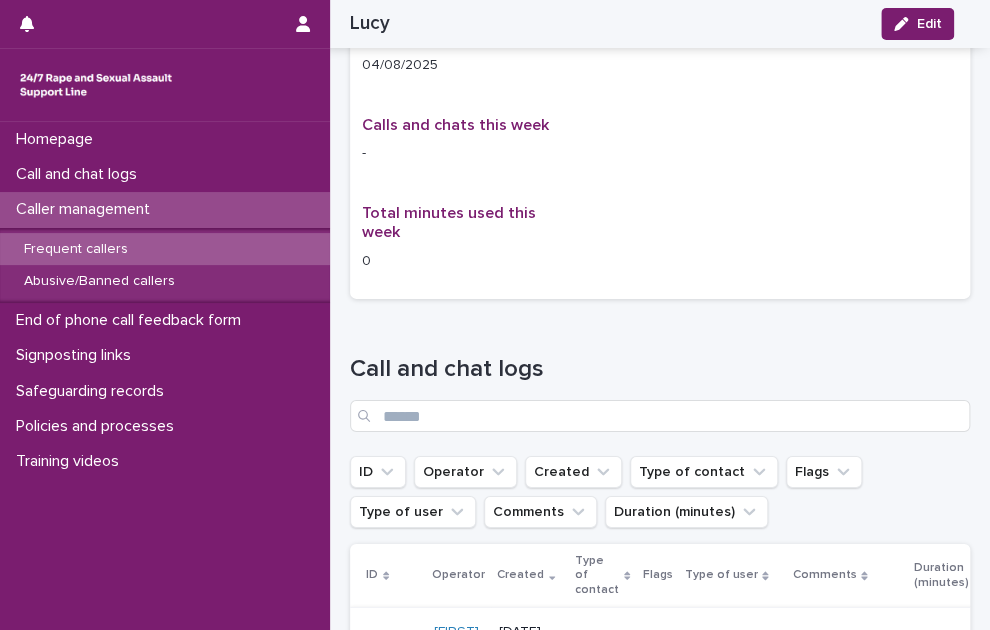 scroll, scrollTop: 2117, scrollLeft: 0, axis: vertical 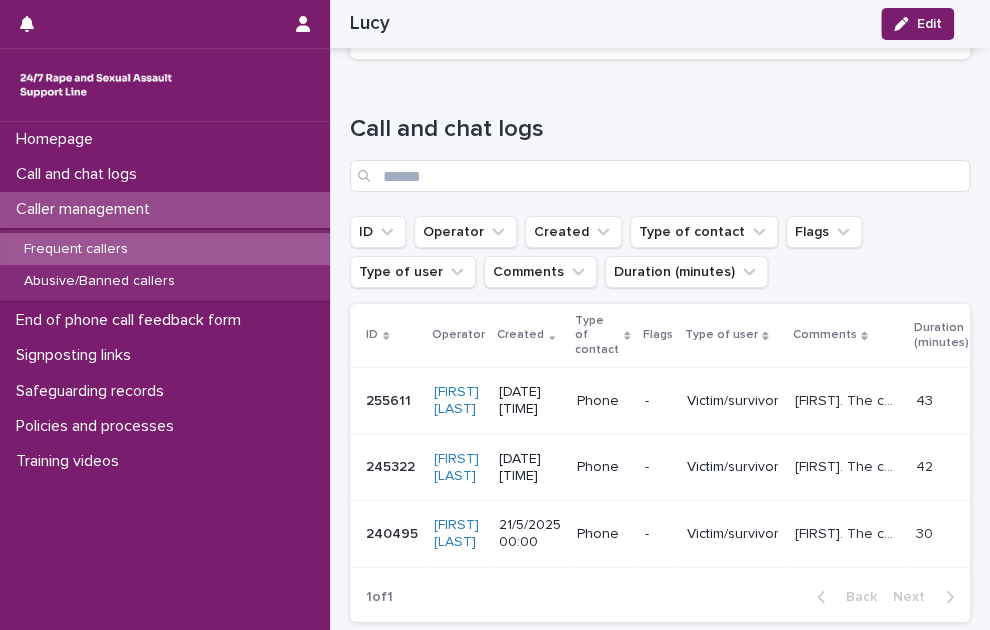 drag, startPoint x: 884, startPoint y: 368, endPoint x: 863, endPoint y: 370, distance: 21.095022 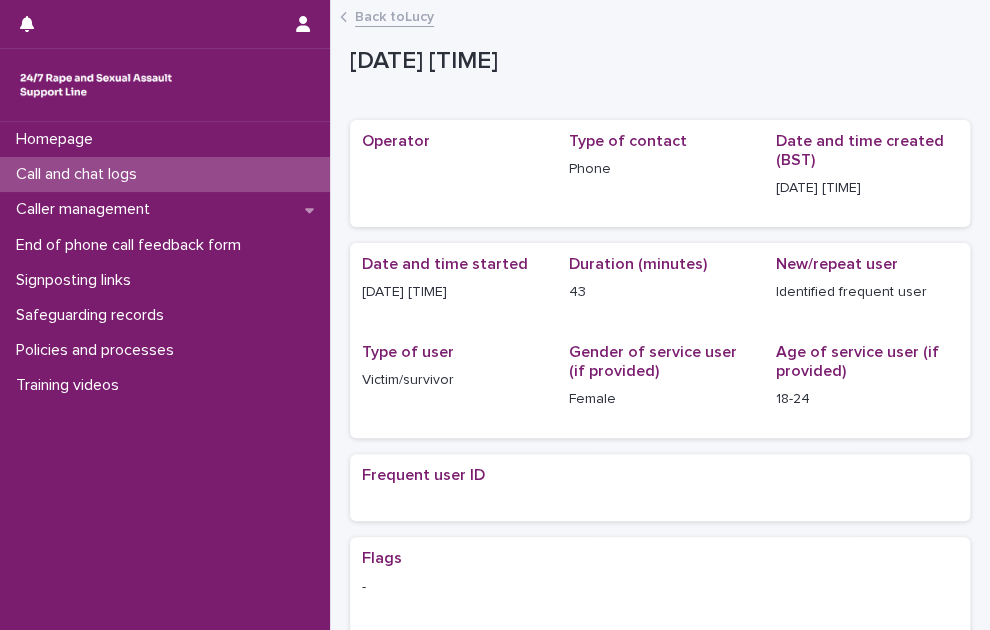 scroll, scrollTop: 588, scrollLeft: 0, axis: vertical 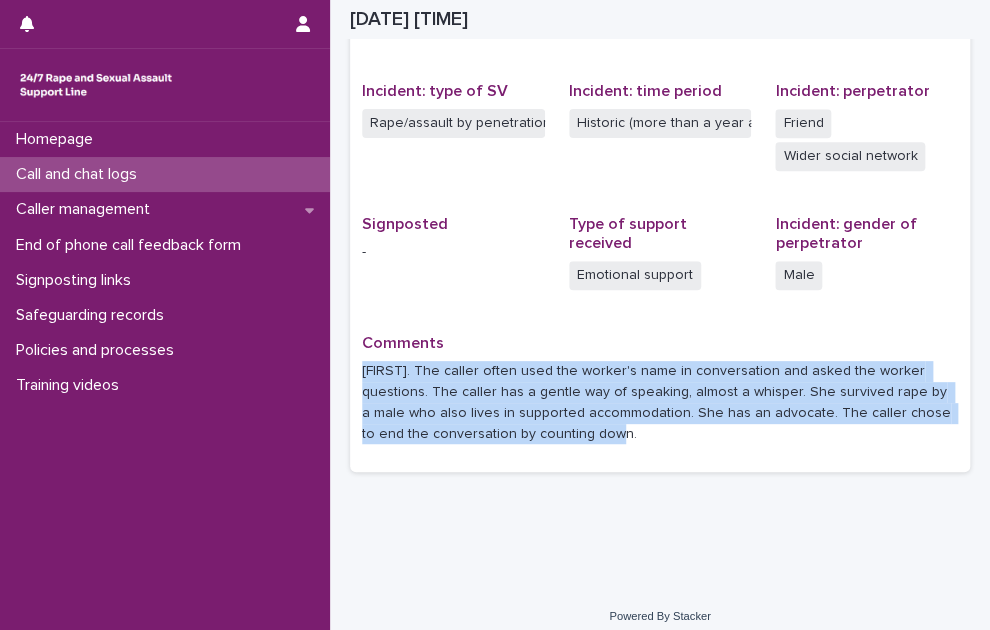 drag, startPoint x: 361, startPoint y: 372, endPoint x: 824, endPoint y: 433, distance: 467.00107 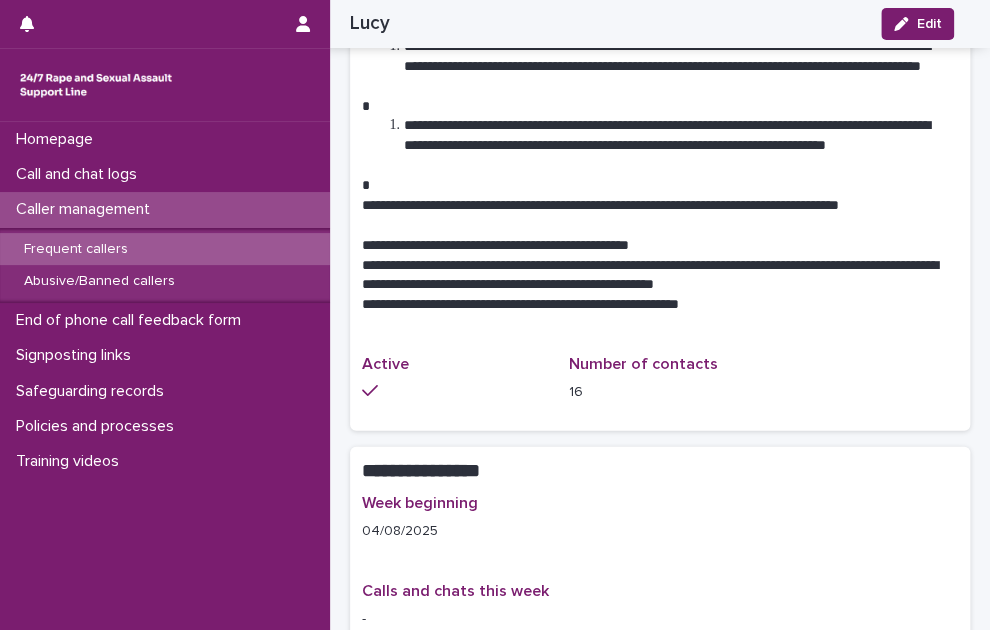 scroll, scrollTop: 1265, scrollLeft: 0, axis: vertical 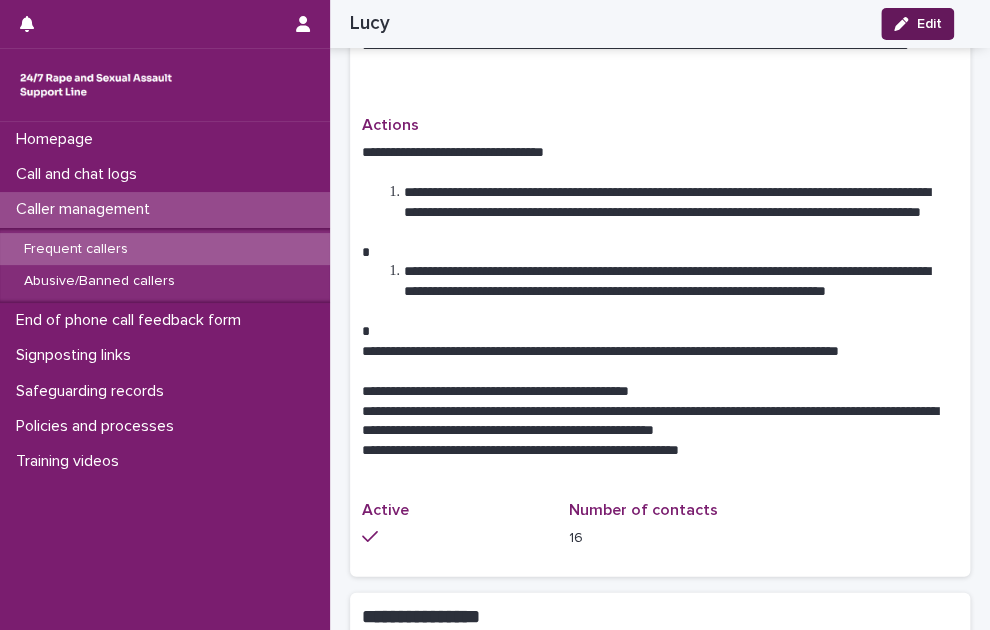 click 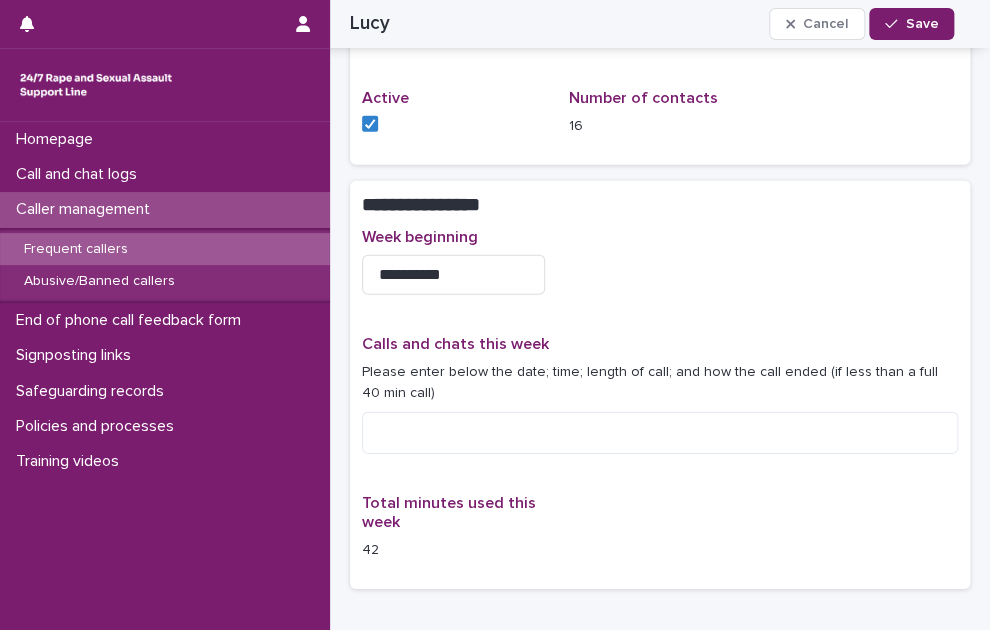 scroll, scrollTop: 1727, scrollLeft: 0, axis: vertical 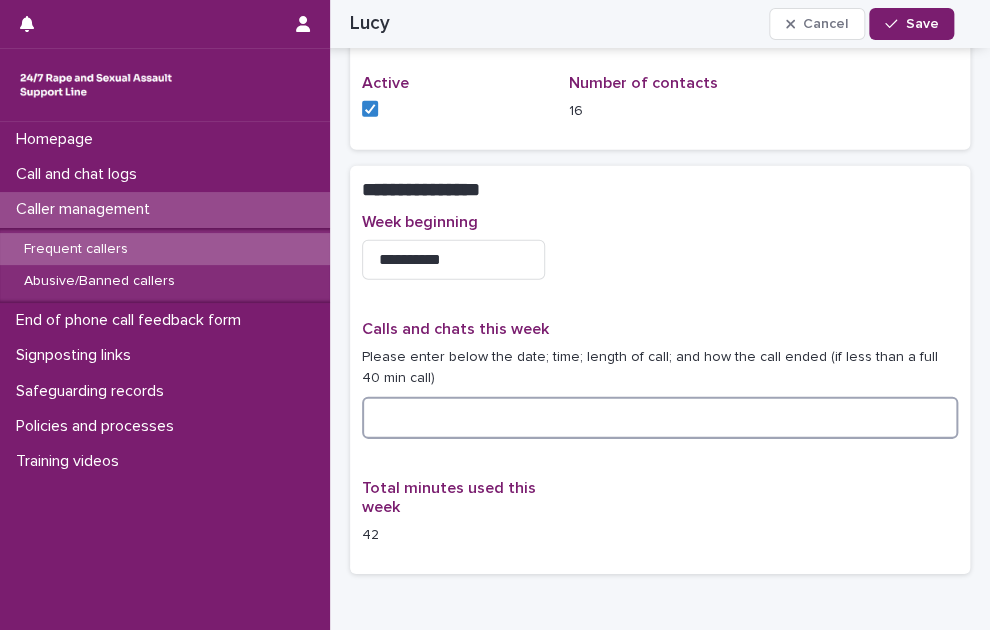 click at bounding box center [660, 418] 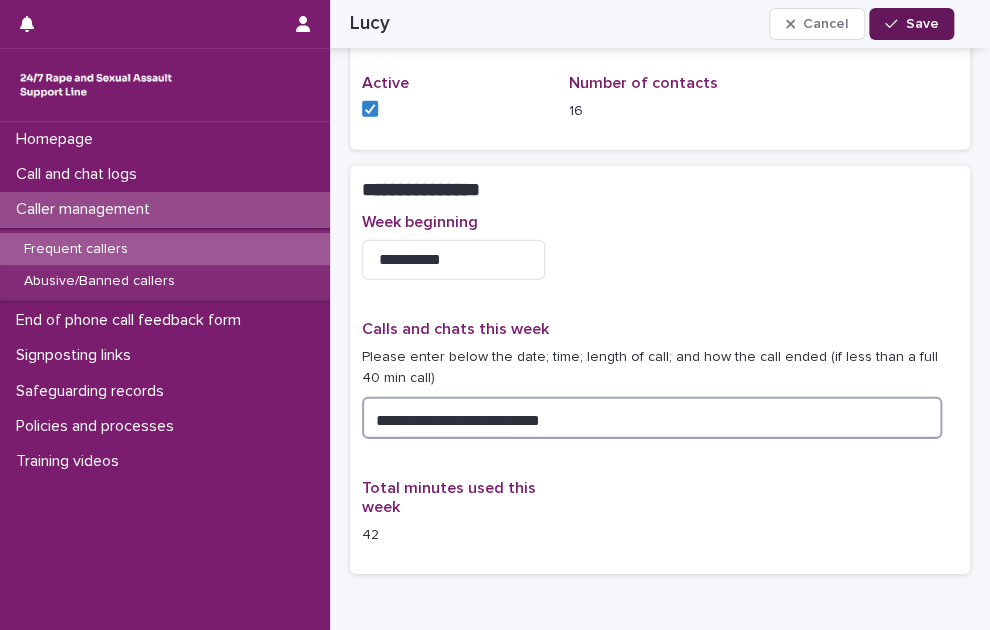 type on "**********" 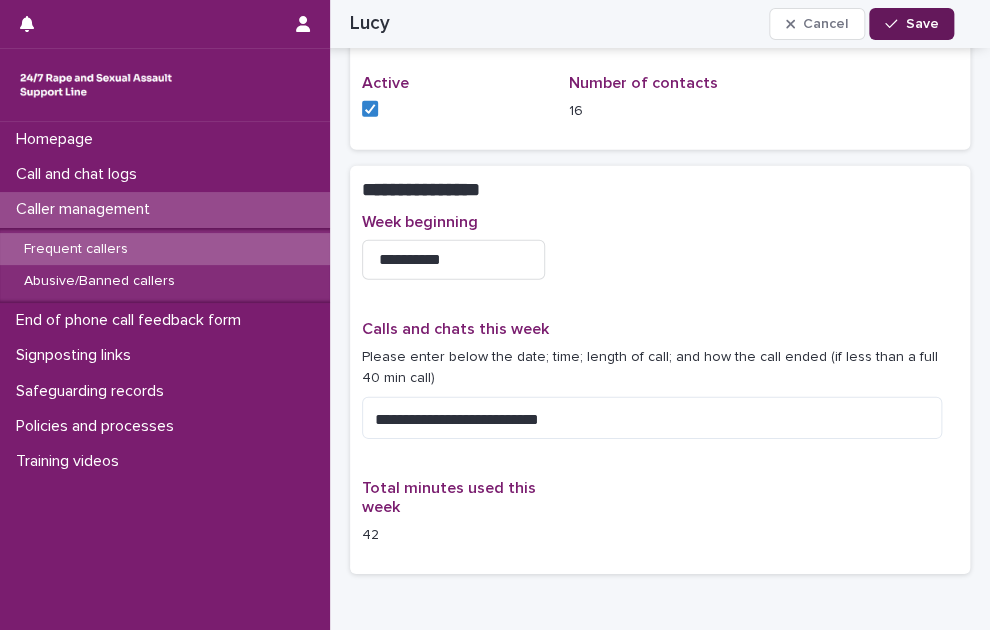click on "Save" at bounding box center [911, 24] 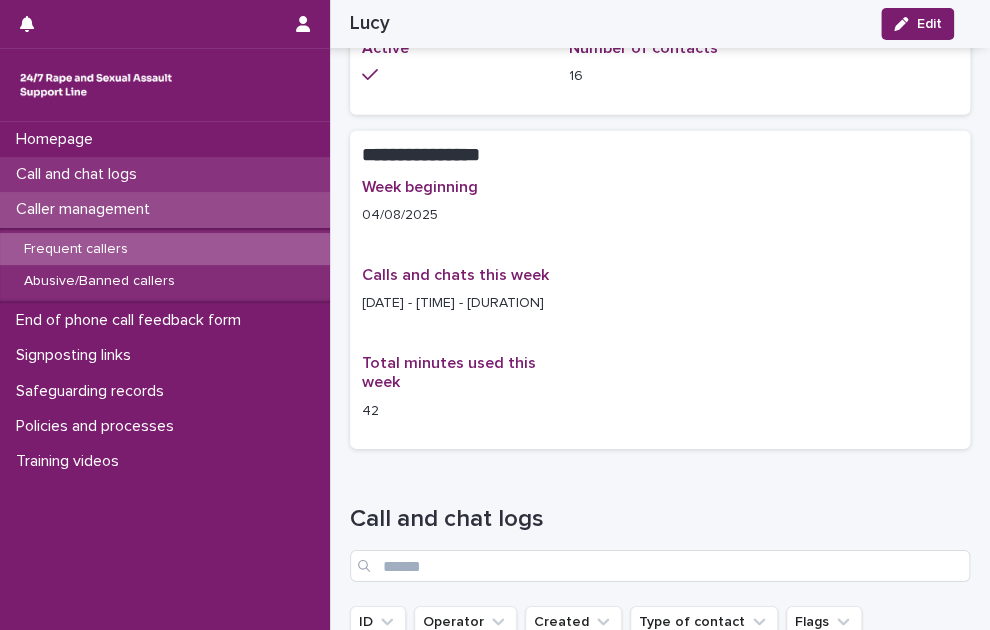 click on "Call and chat logs" at bounding box center [165, 174] 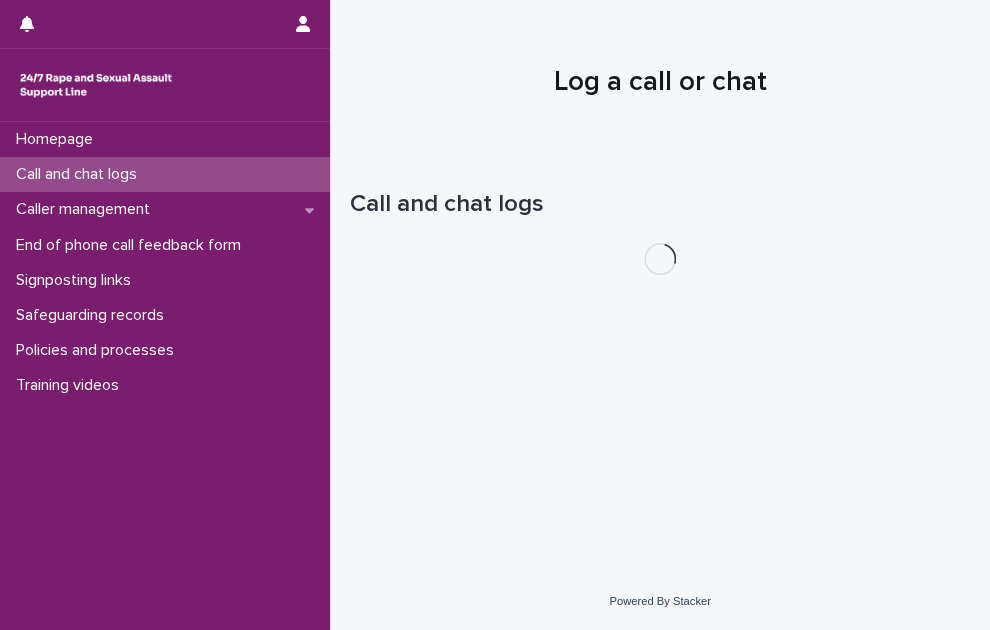 scroll, scrollTop: 0, scrollLeft: 0, axis: both 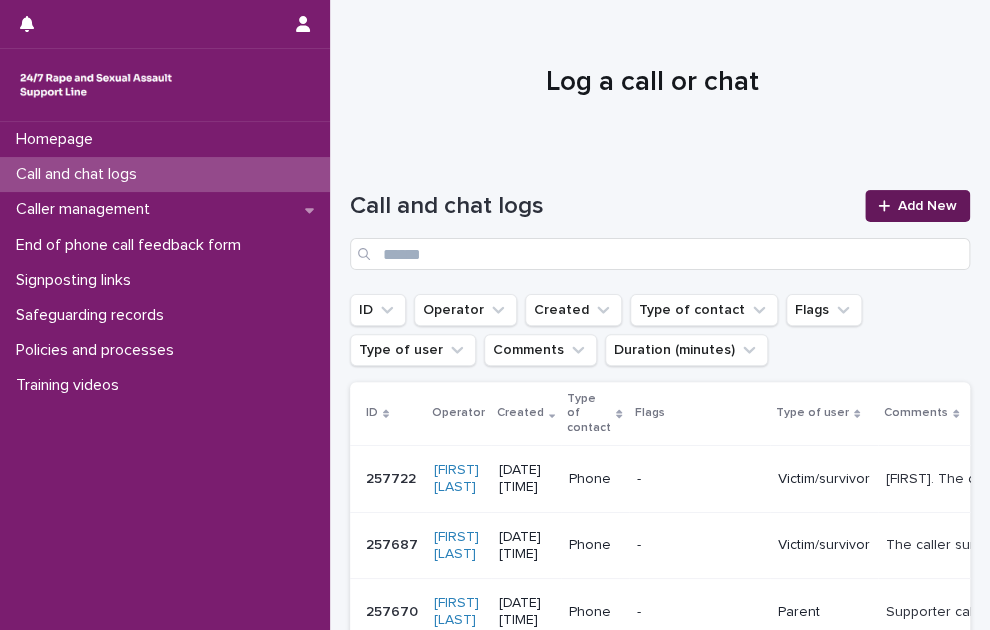 click on "Add New" at bounding box center (927, 206) 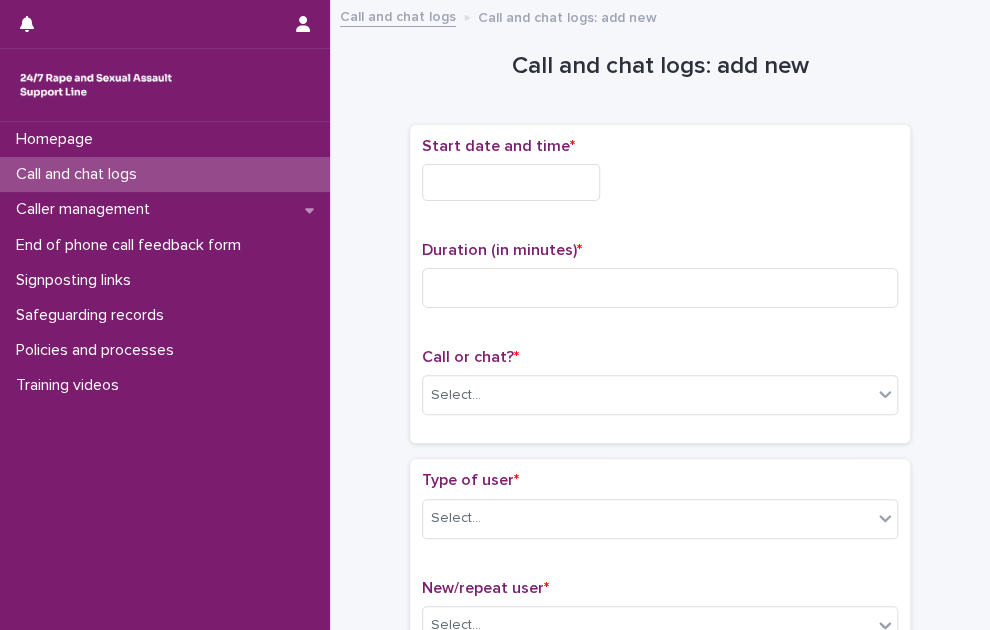 click at bounding box center [511, 182] 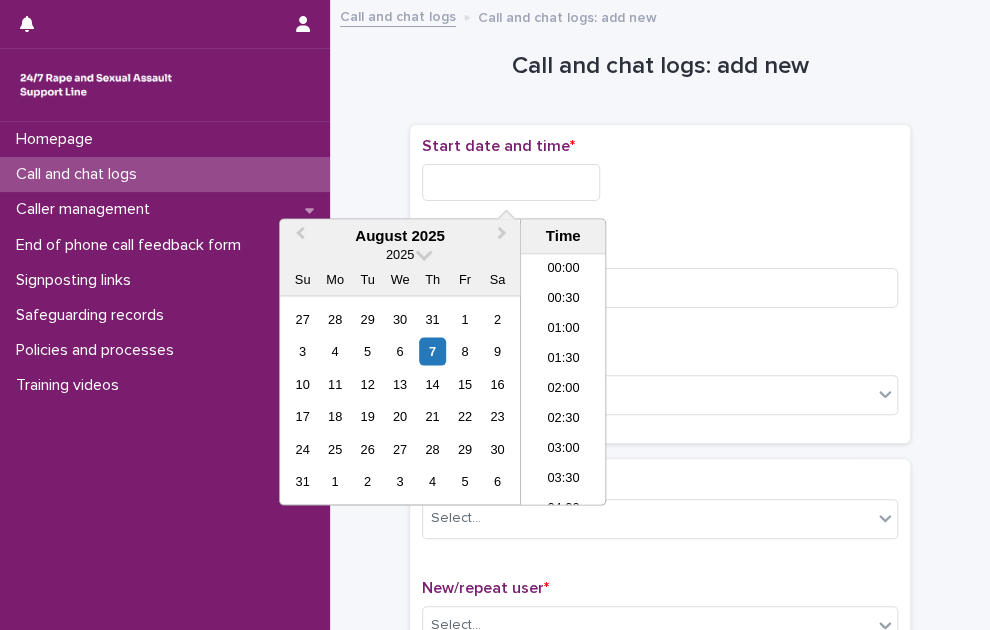 scroll, scrollTop: 1189, scrollLeft: 0, axis: vertical 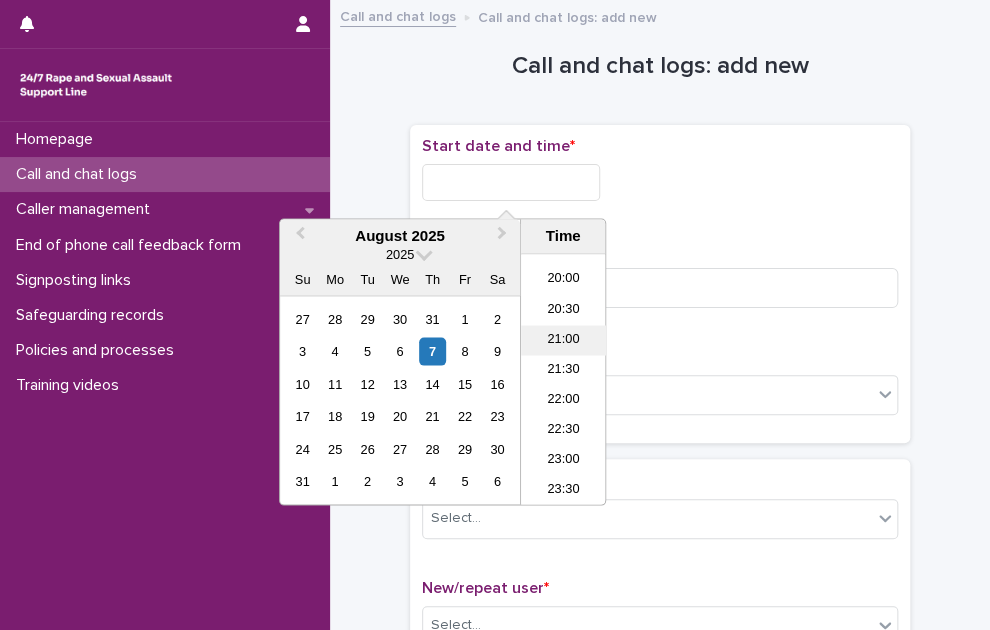 click on "21:00" at bounding box center [563, 341] 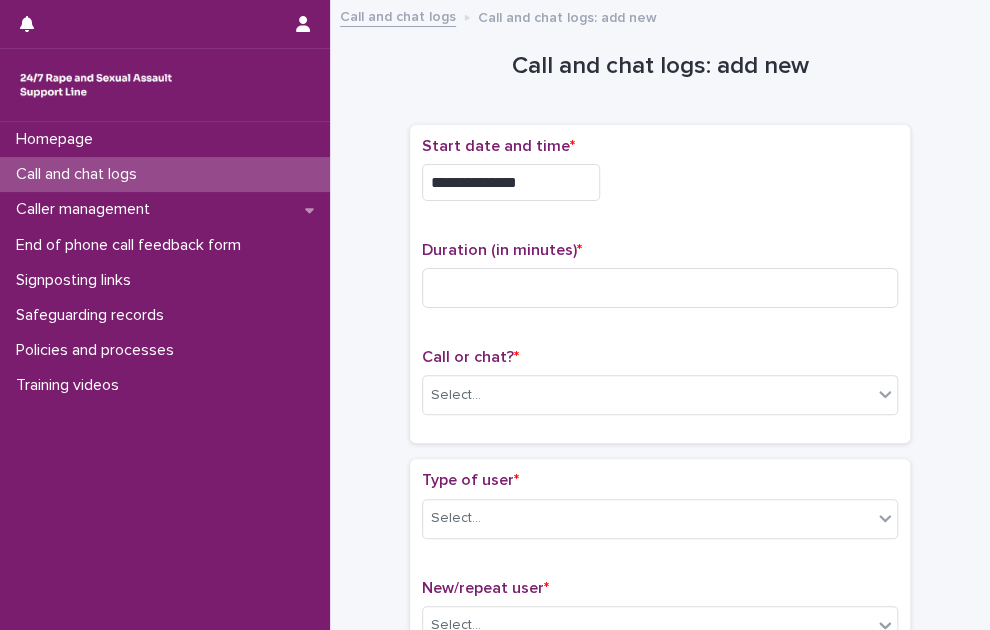 click on "**********" at bounding box center [660, 177] 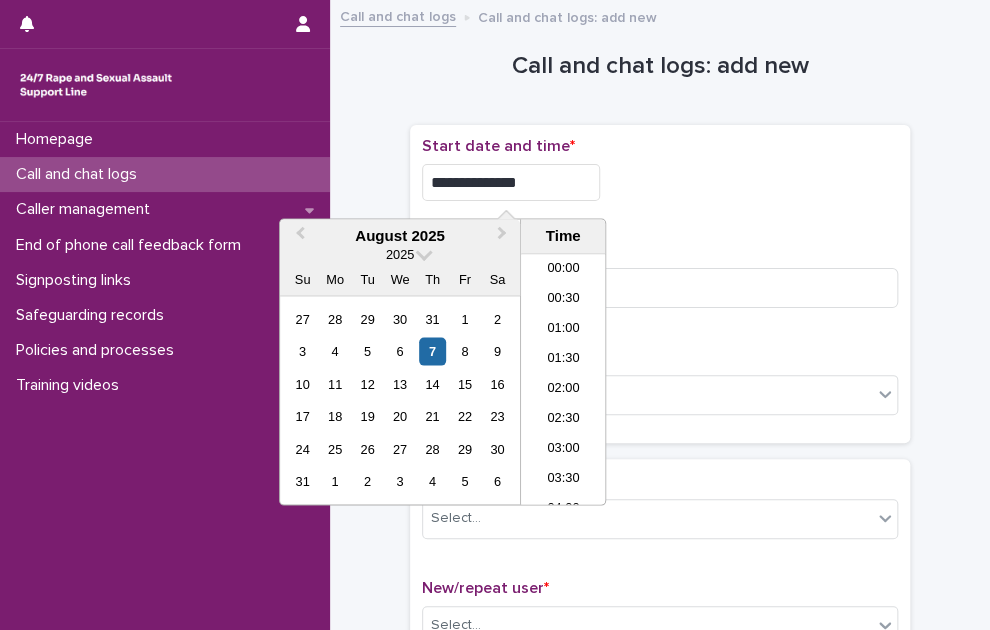 click on "**********" at bounding box center [511, 182] 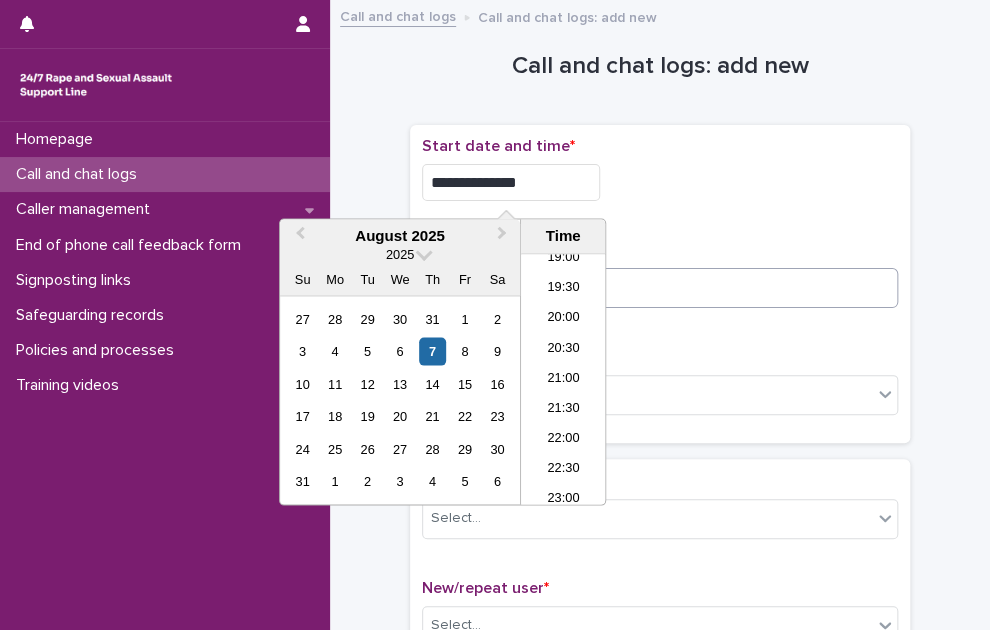 type on "**********" 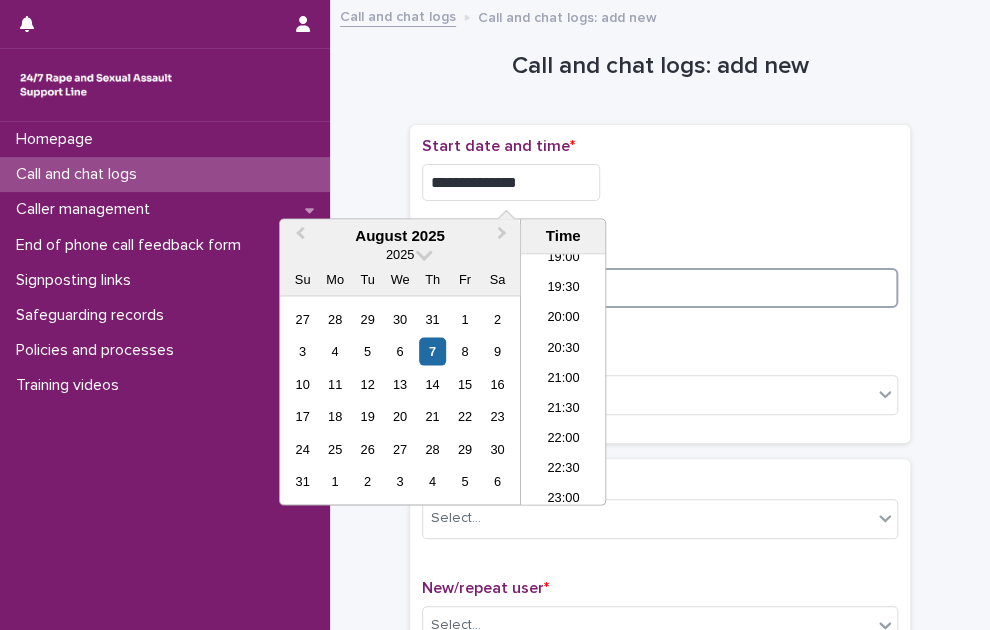 click at bounding box center (660, 288) 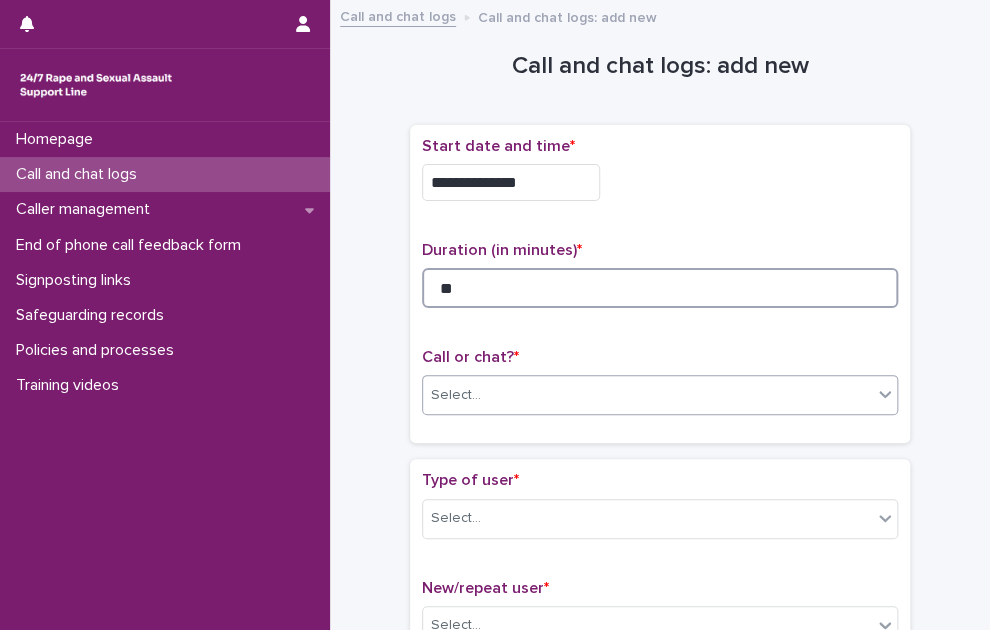 type on "**" 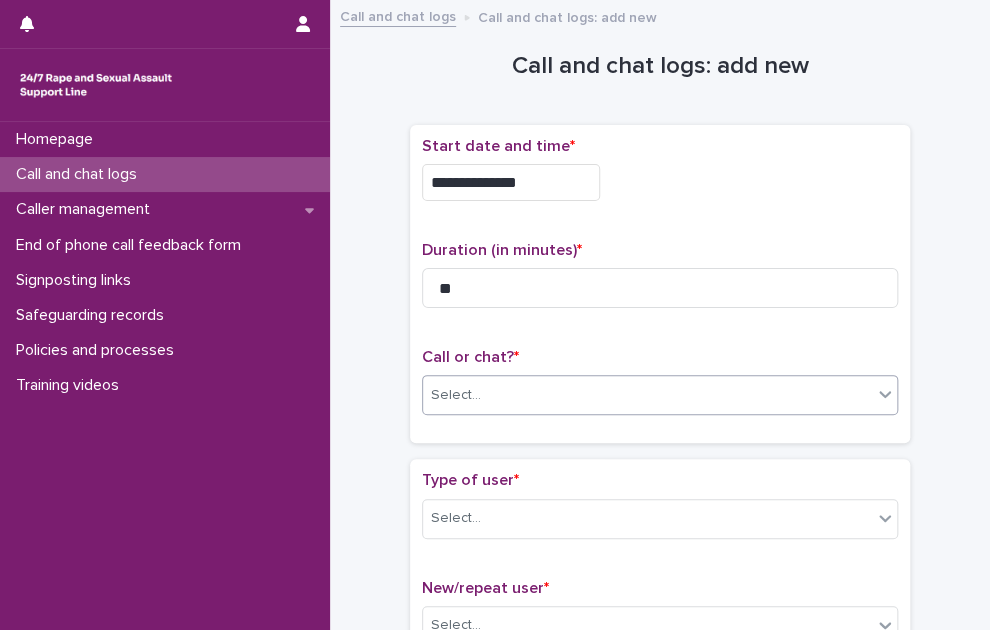 drag, startPoint x: 556, startPoint y: 393, endPoint x: 549, endPoint y: 405, distance: 13.892444 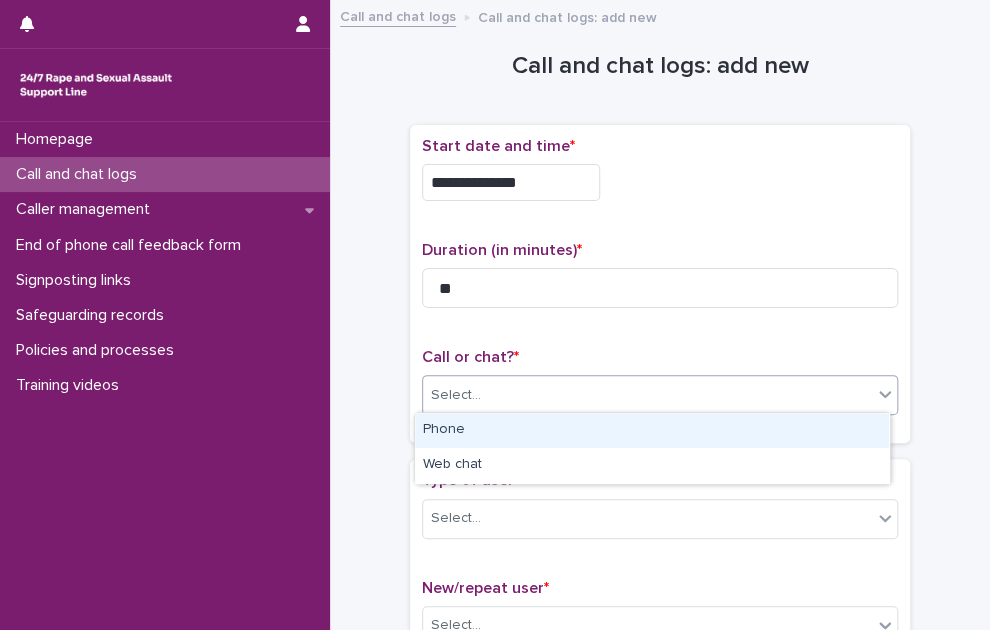 click on "Phone" at bounding box center (652, 430) 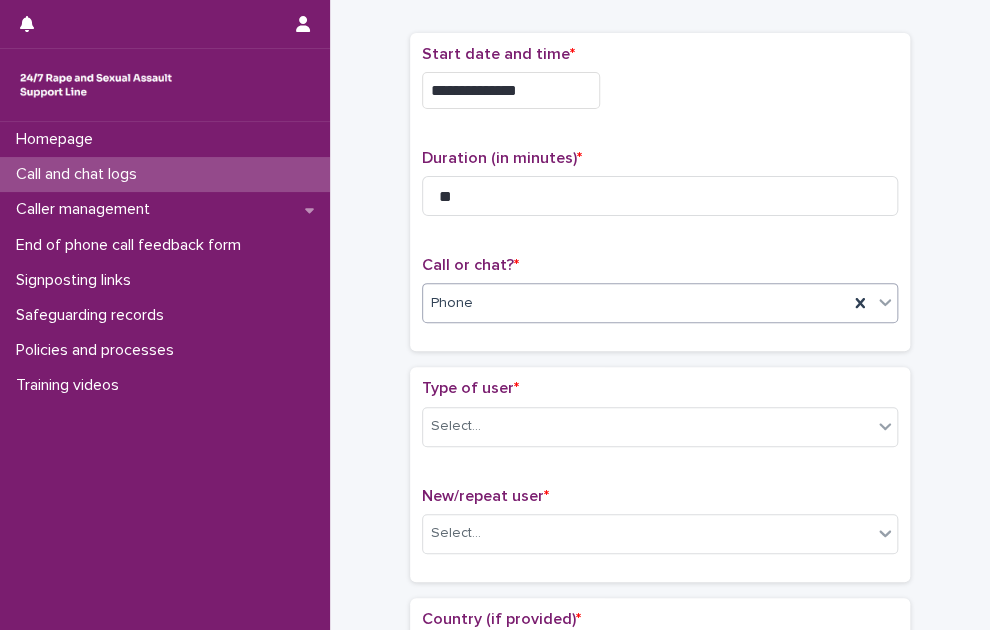scroll, scrollTop: 200, scrollLeft: 0, axis: vertical 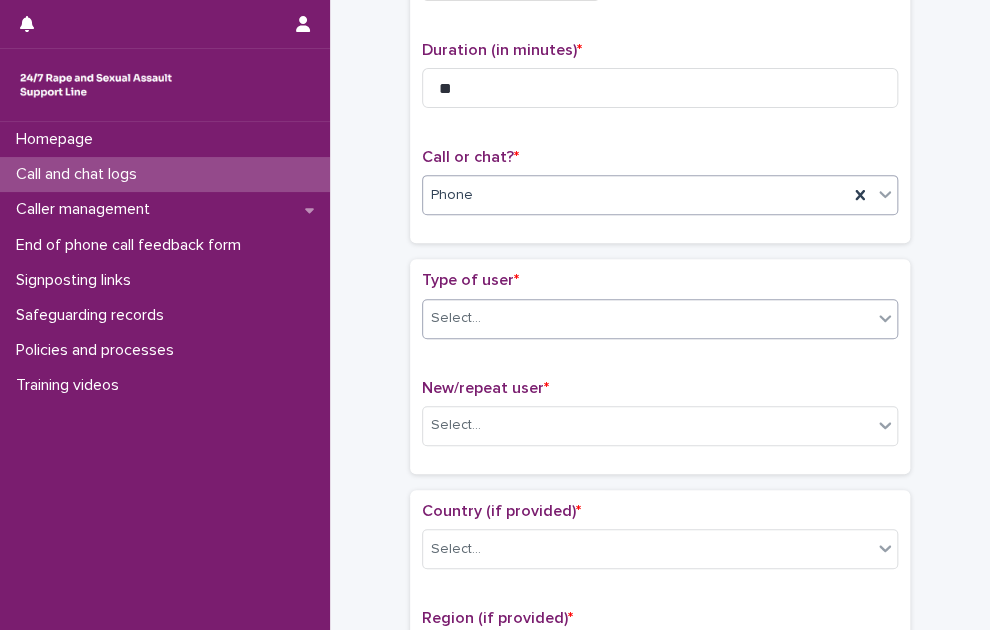 click on "Select..." at bounding box center (647, 318) 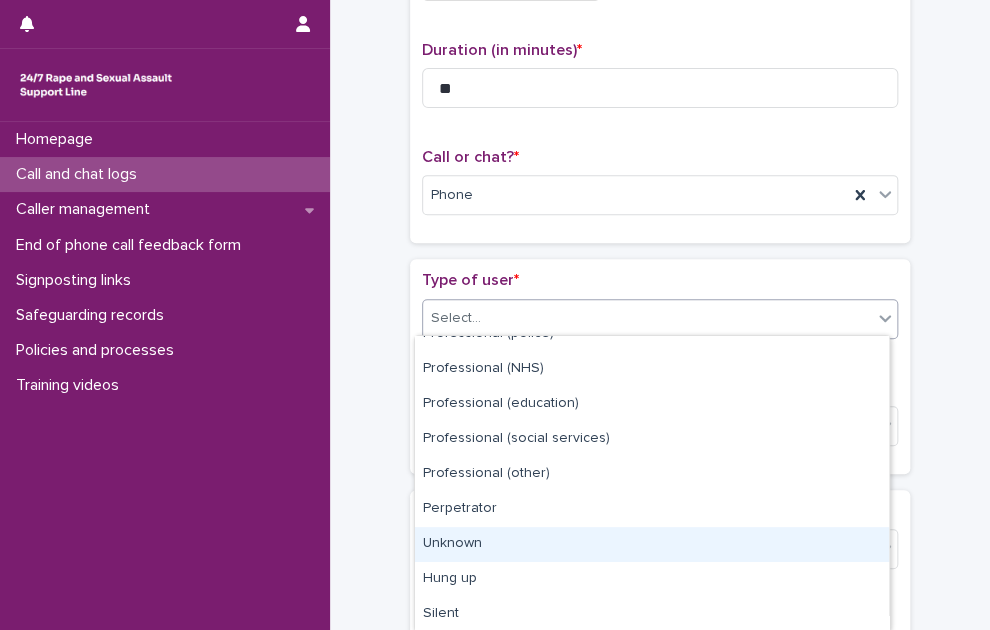 scroll, scrollTop: 0, scrollLeft: 0, axis: both 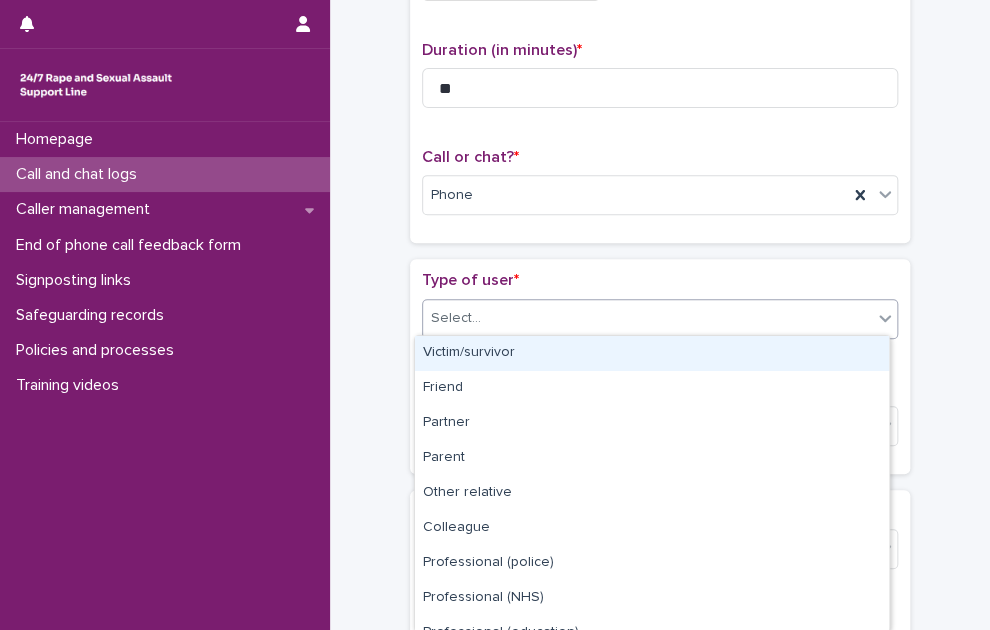 click on "Victim/survivor" at bounding box center [652, 353] 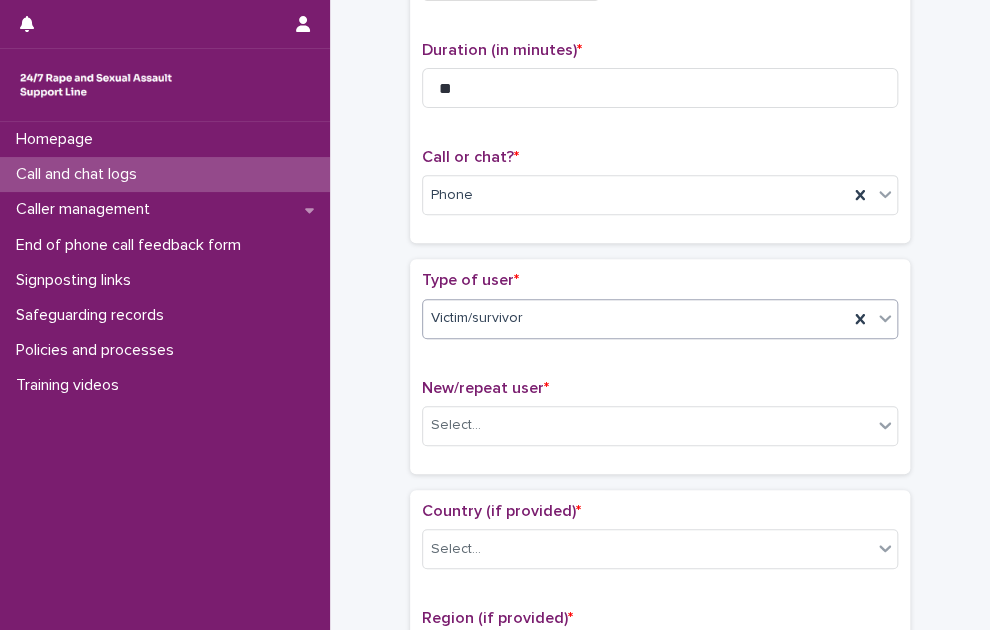 scroll, scrollTop: 300, scrollLeft: 0, axis: vertical 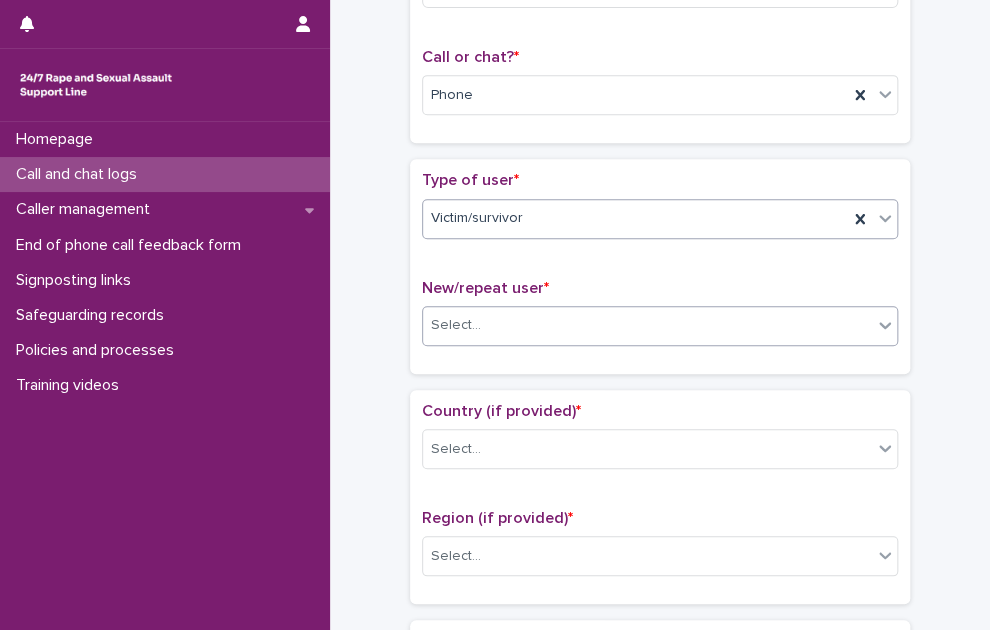 click on "Select..." at bounding box center [647, 325] 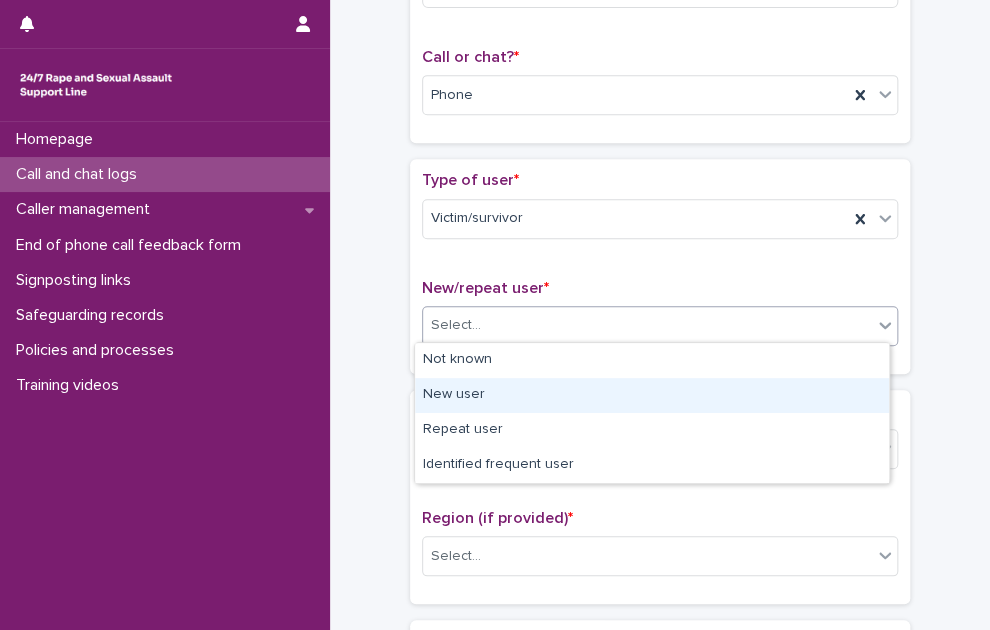 click on "New user" at bounding box center [652, 395] 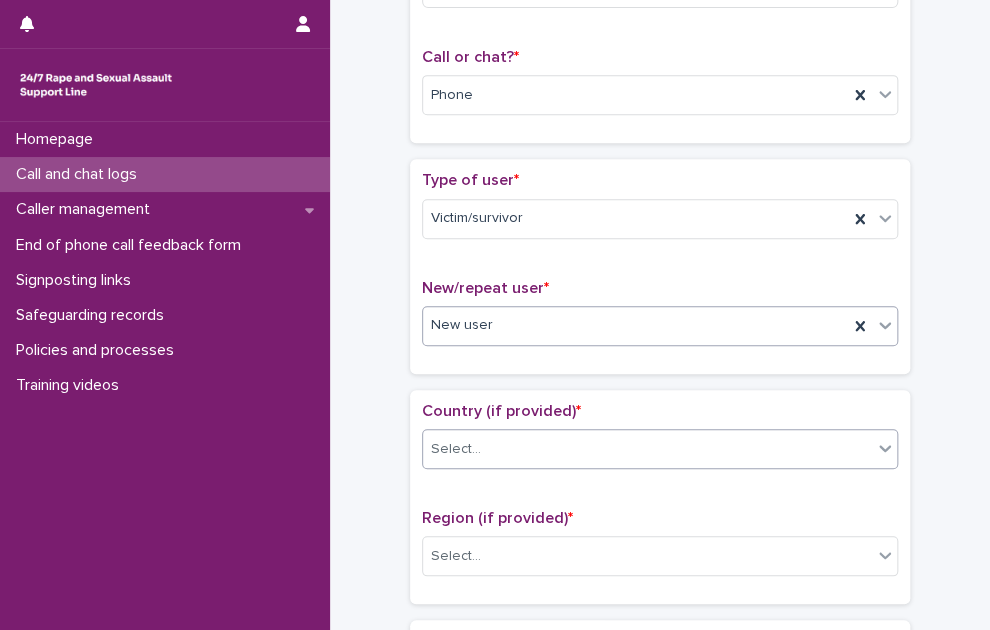 drag, startPoint x: 470, startPoint y: 450, endPoint x: 469, endPoint y: 460, distance: 10.049875 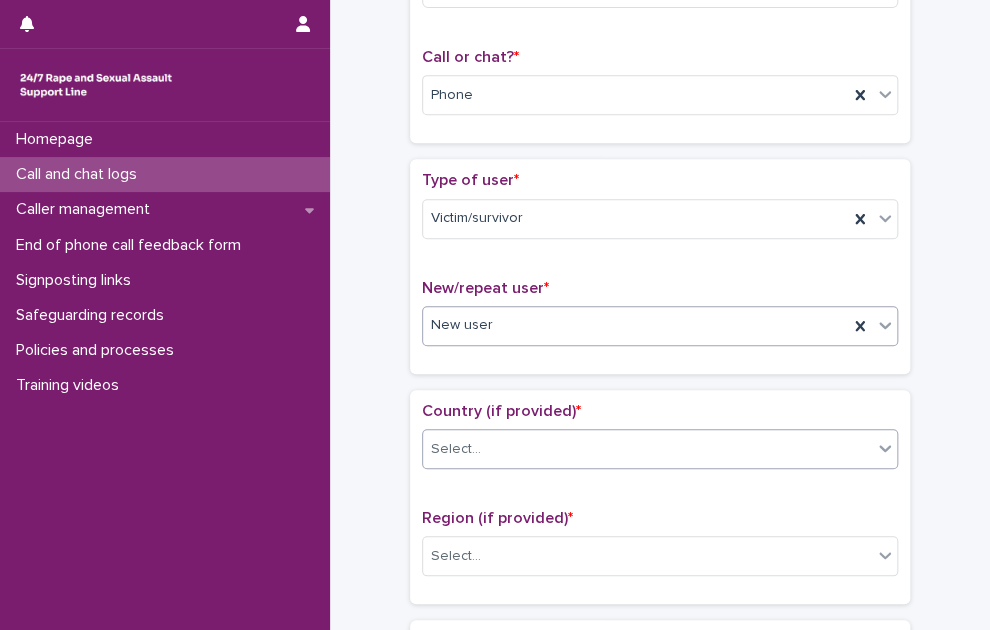 click on "Select..." at bounding box center (456, 449) 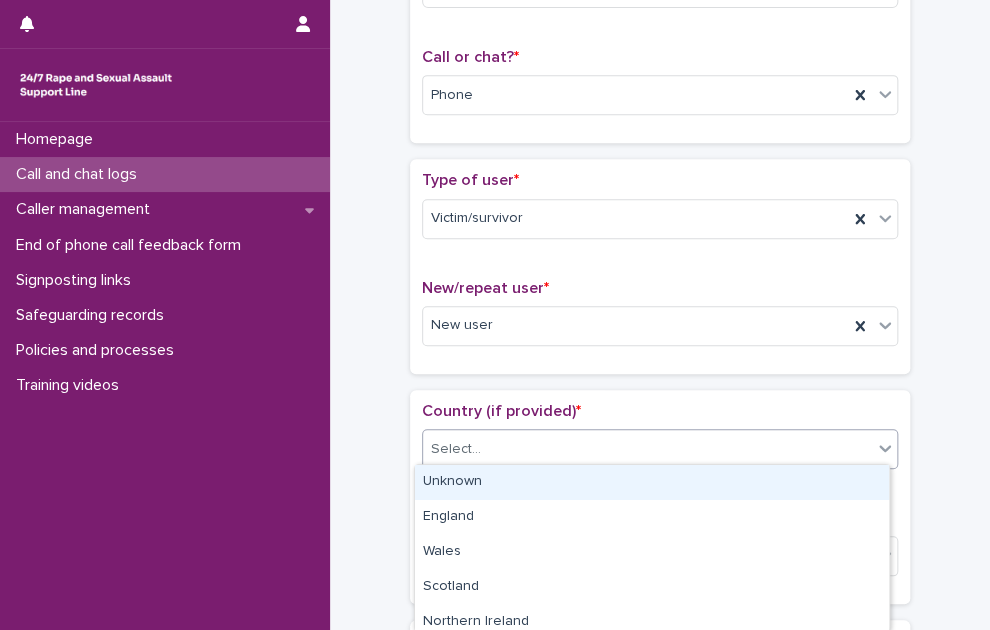 click on "Unknown" at bounding box center [652, 482] 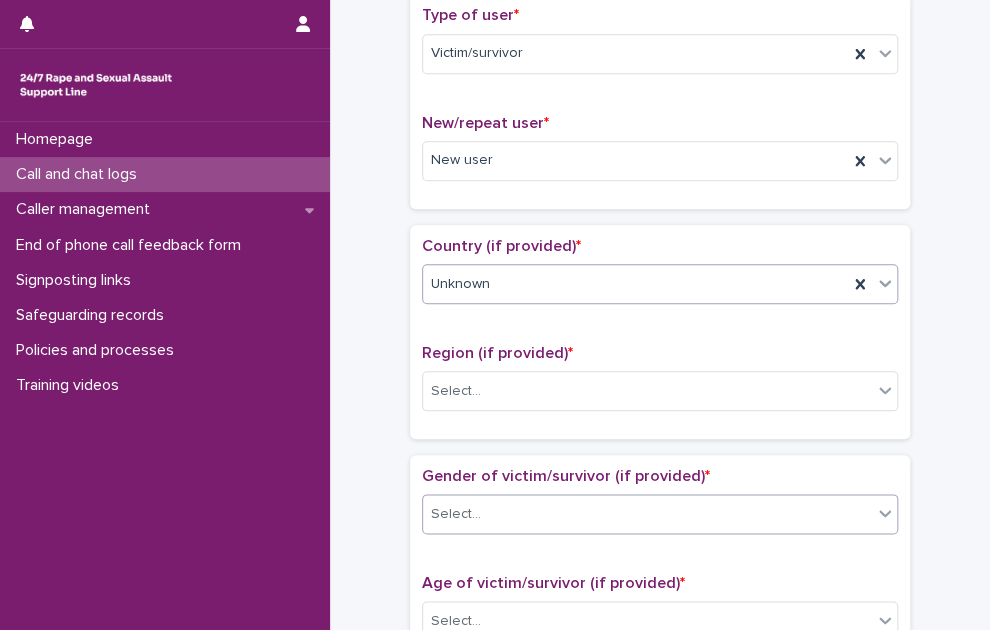 scroll, scrollTop: 500, scrollLeft: 0, axis: vertical 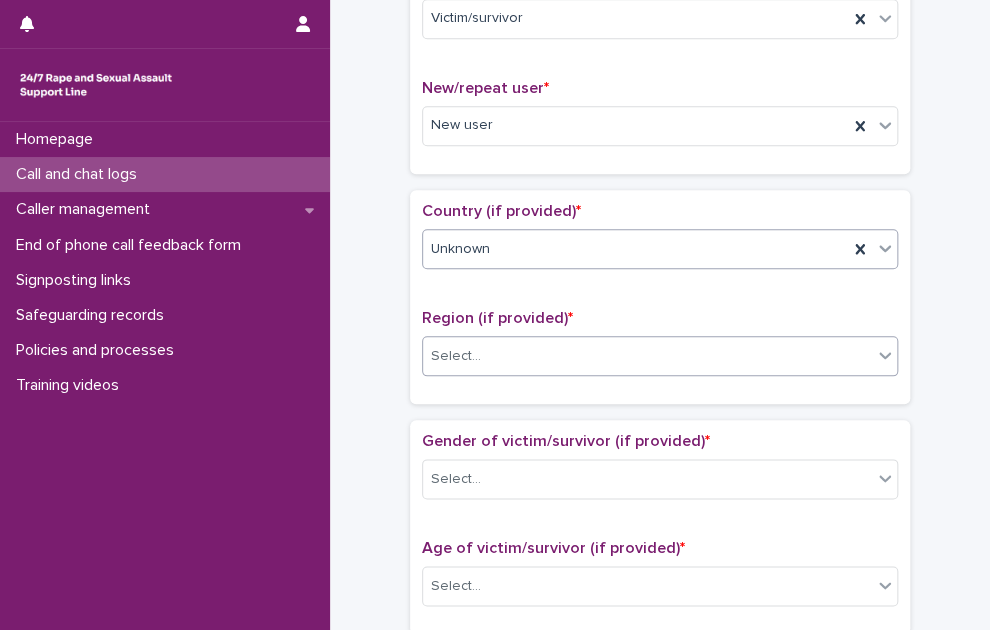 click on "Select..." at bounding box center (647, 356) 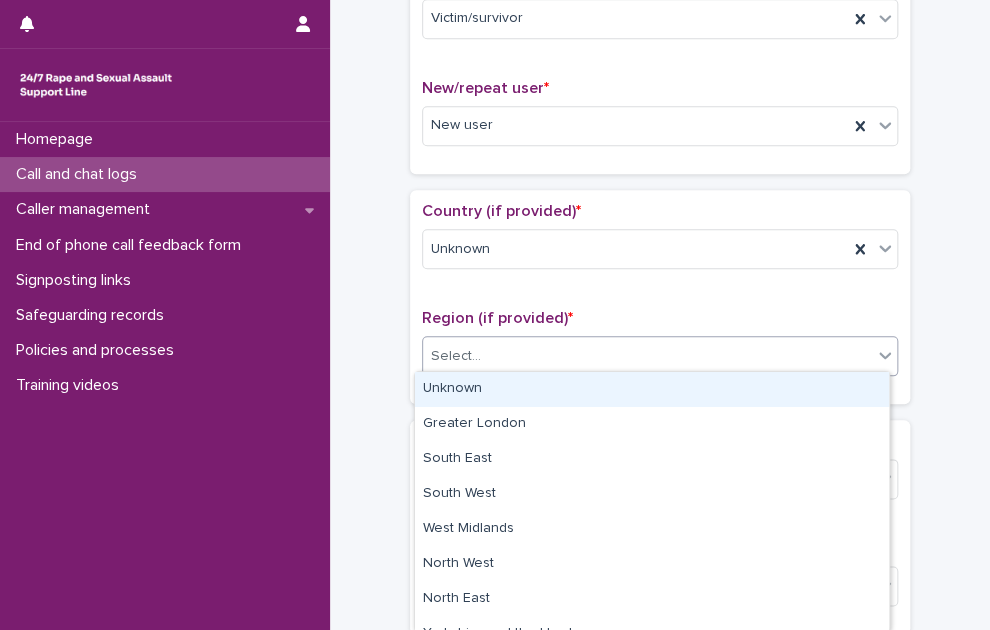 click on "Unknown" at bounding box center (652, 389) 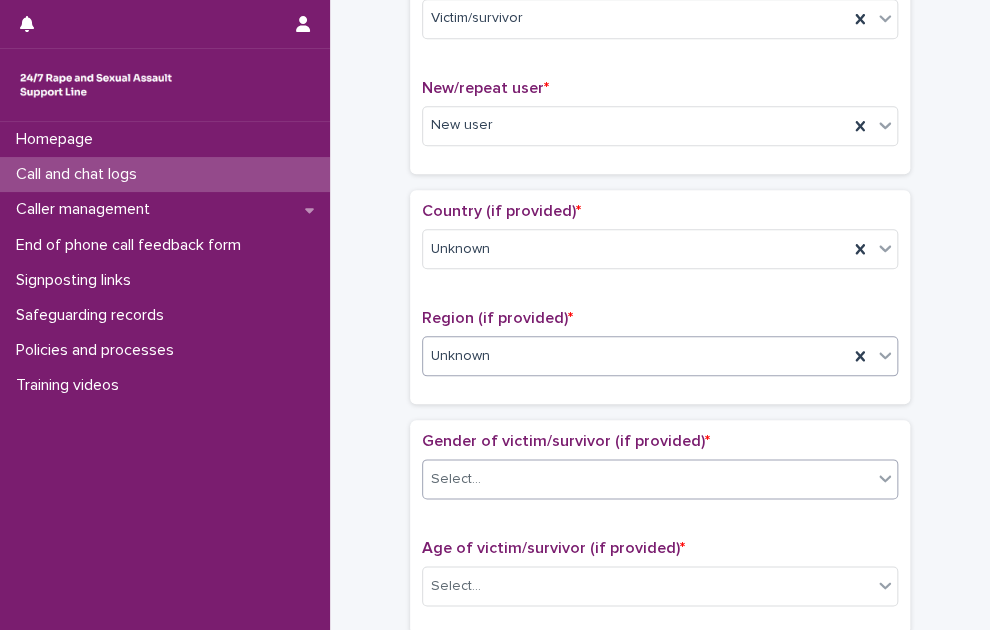 click on "Select..." at bounding box center (456, 479) 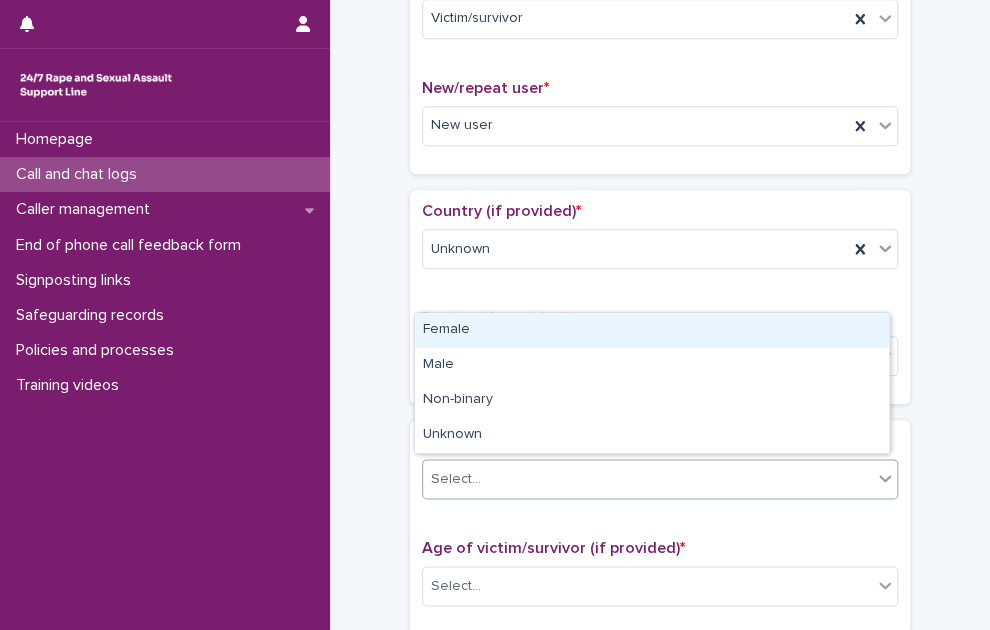 click on "Female" at bounding box center (652, 330) 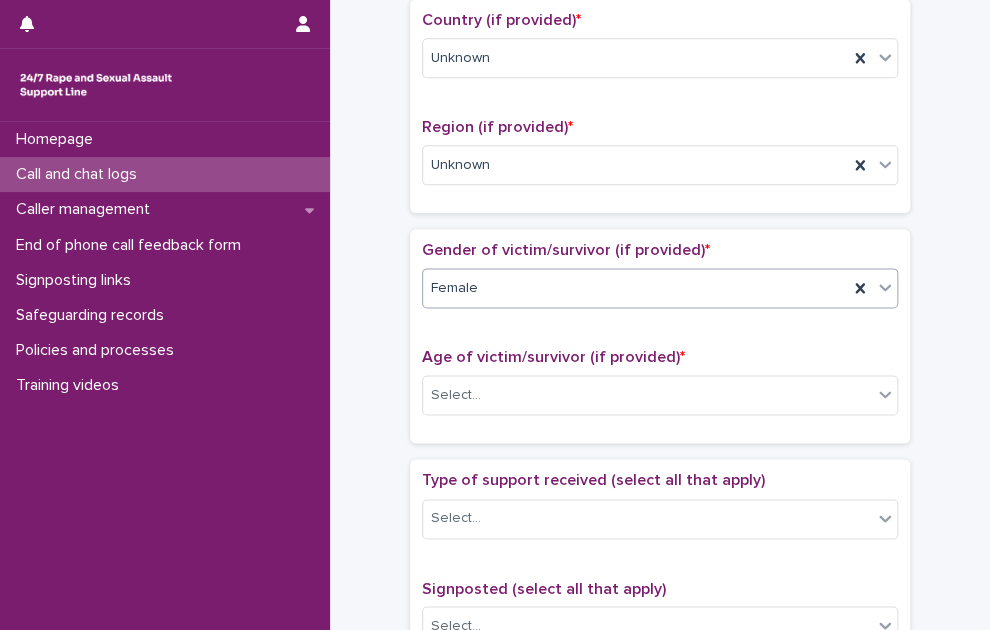 scroll, scrollTop: 700, scrollLeft: 0, axis: vertical 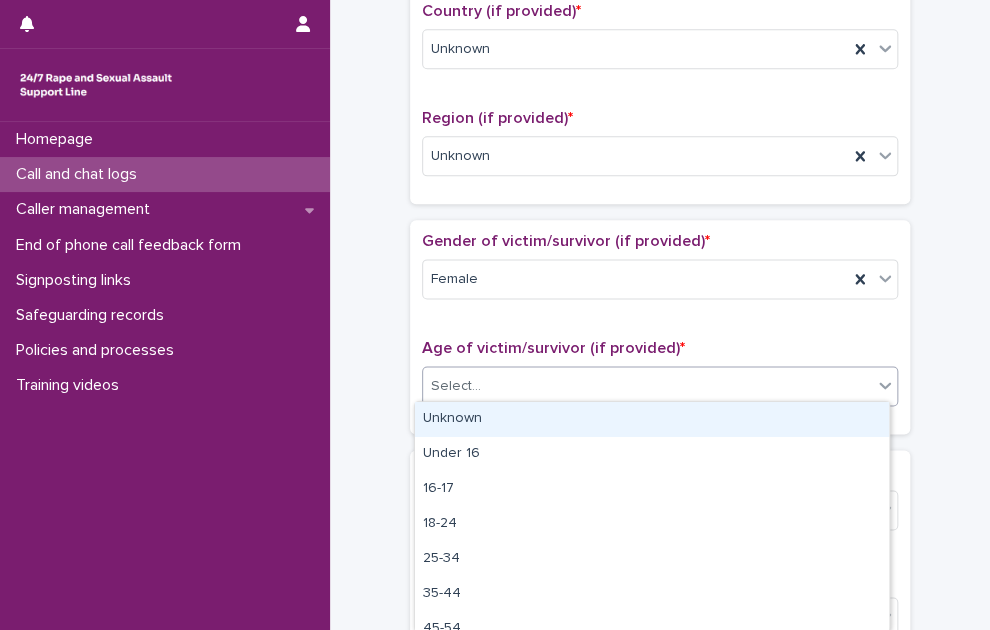 click on "Select..." at bounding box center [456, 386] 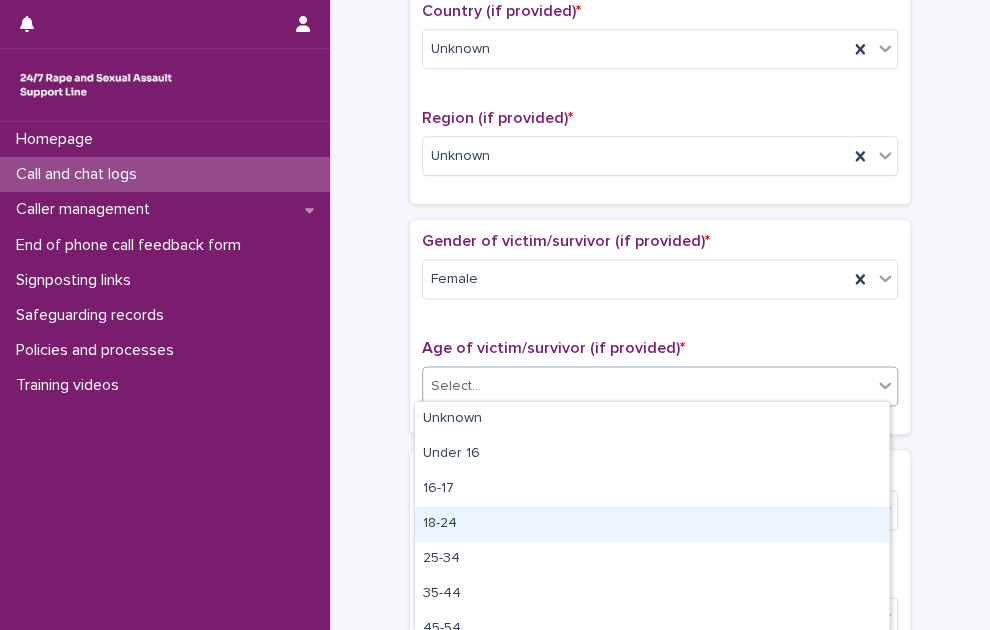 click on "18-24" at bounding box center [652, 524] 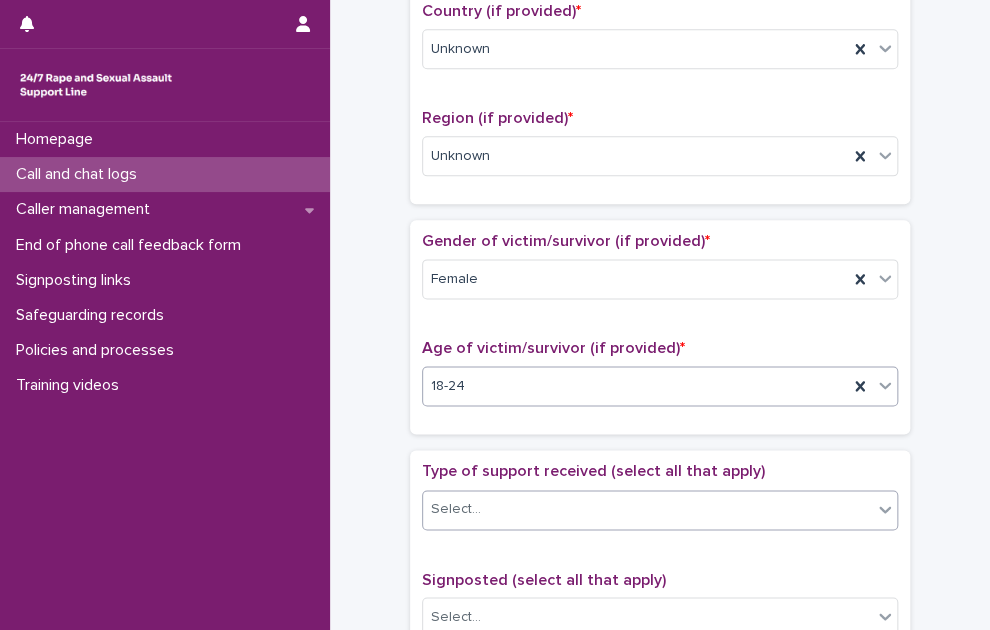 scroll, scrollTop: 900, scrollLeft: 0, axis: vertical 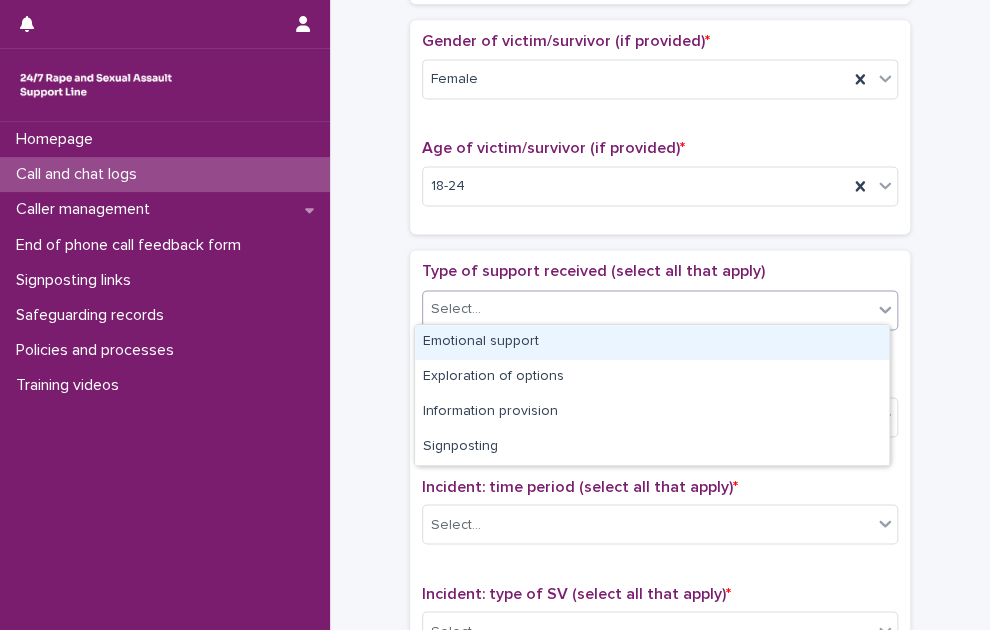 click on "Select..." at bounding box center (647, 309) 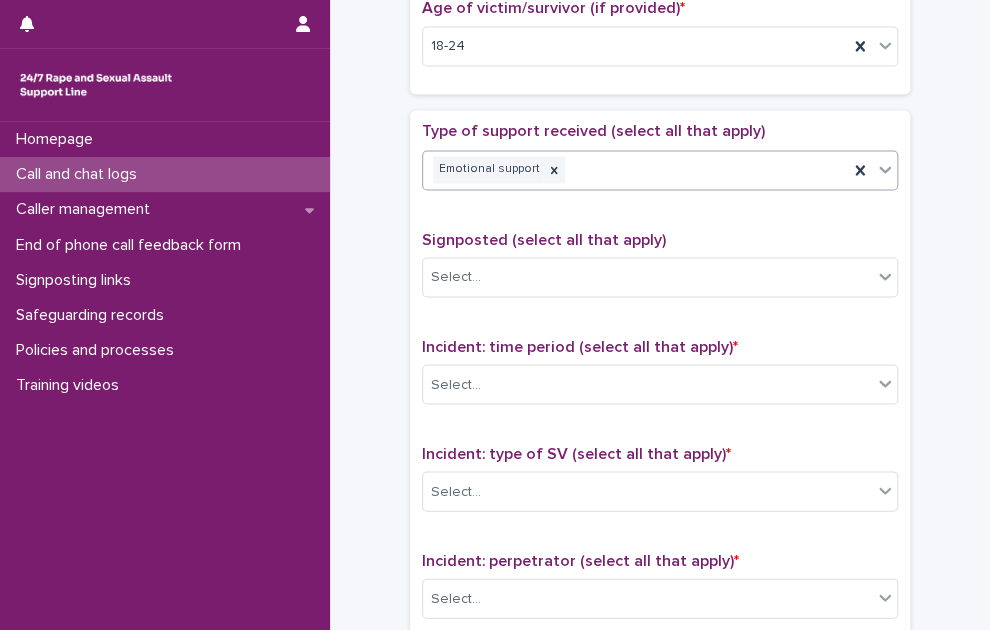 scroll, scrollTop: 1100, scrollLeft: 0, axis: vertical 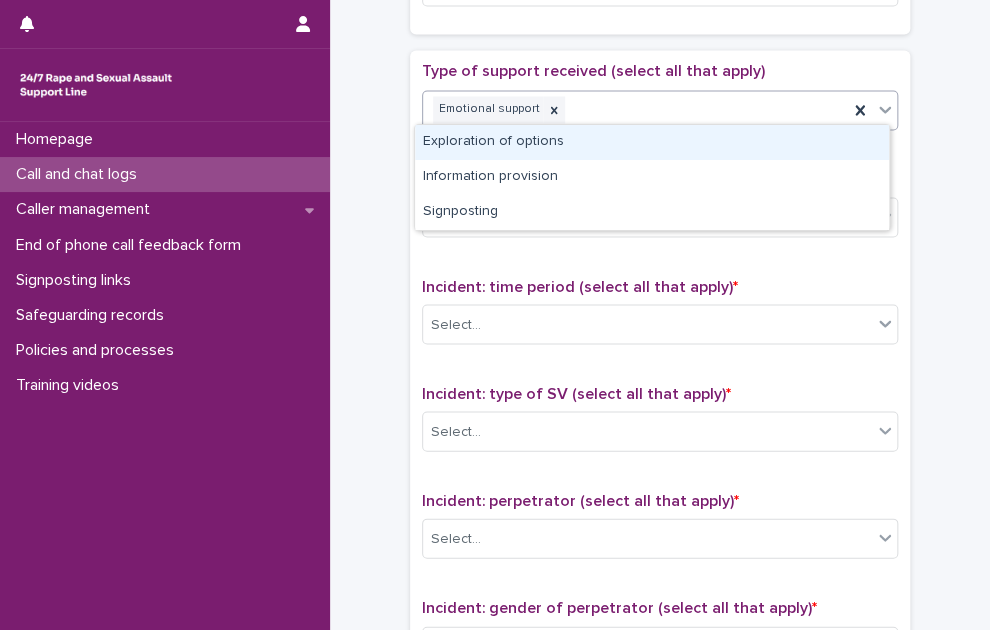 click on "Emotional support" at bounding box center [635, 109] 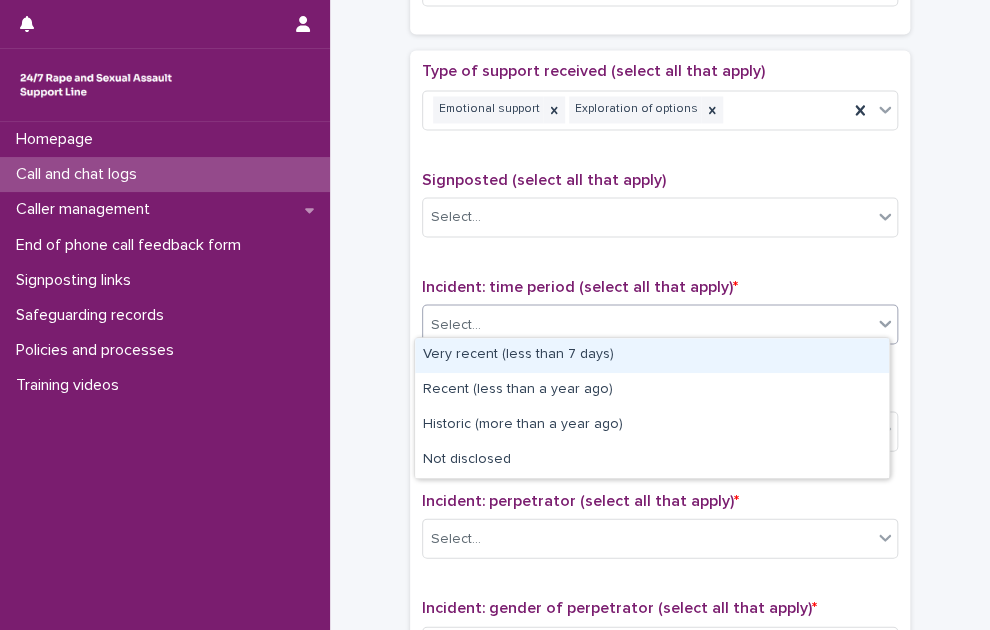 click on "Select..." at bounding box center (647, 324) 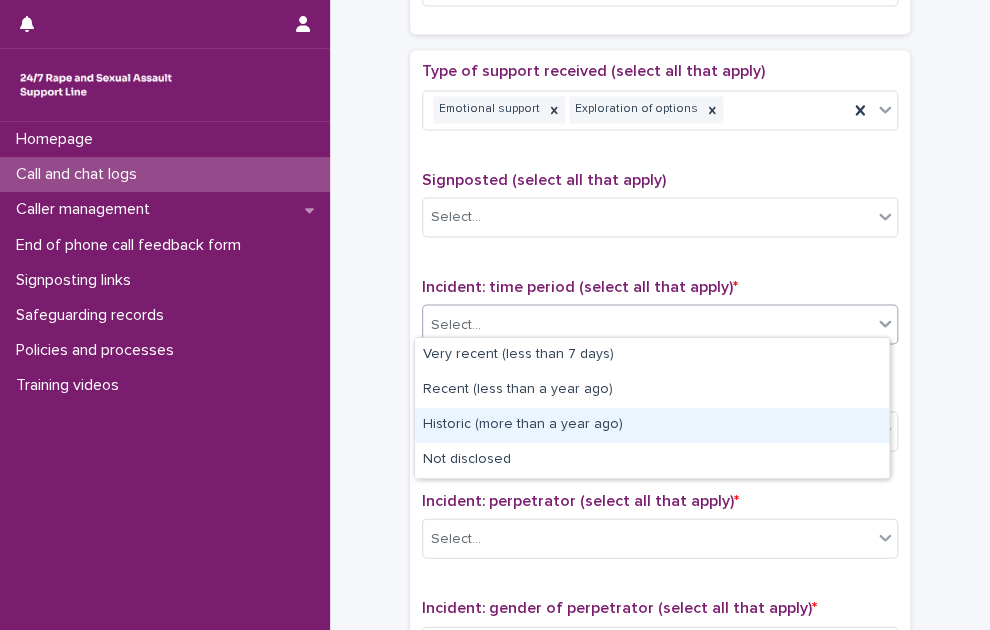 click on "Historic (more than a year ago)" at bounding box center (652, 425) 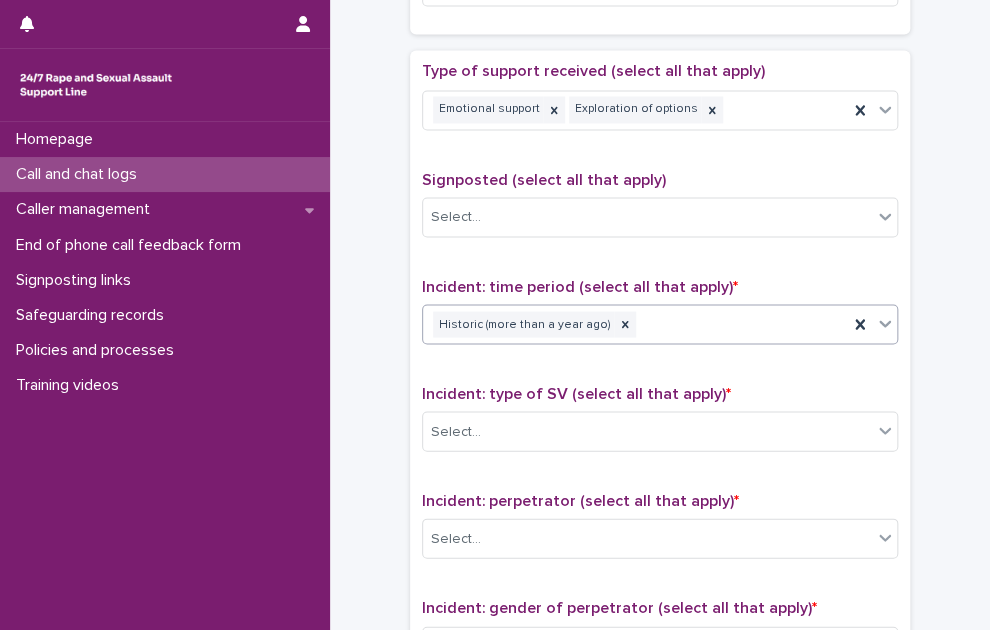 click on "Historic (more than a year ago)" at bounding box center [635, 324] 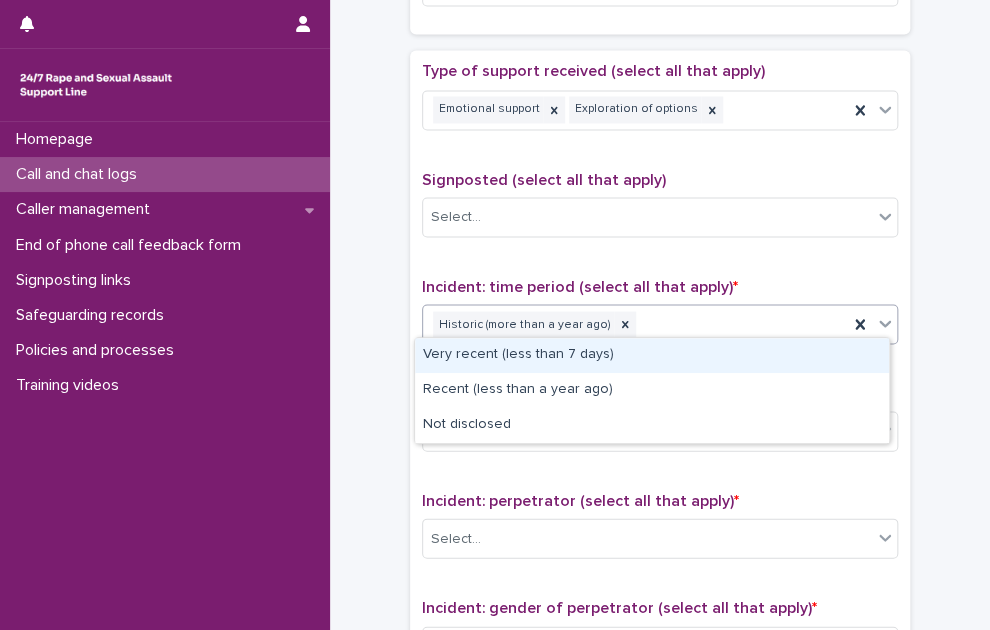 click on "Very recent (less than 7 days)" at bounding box center (652, 355) 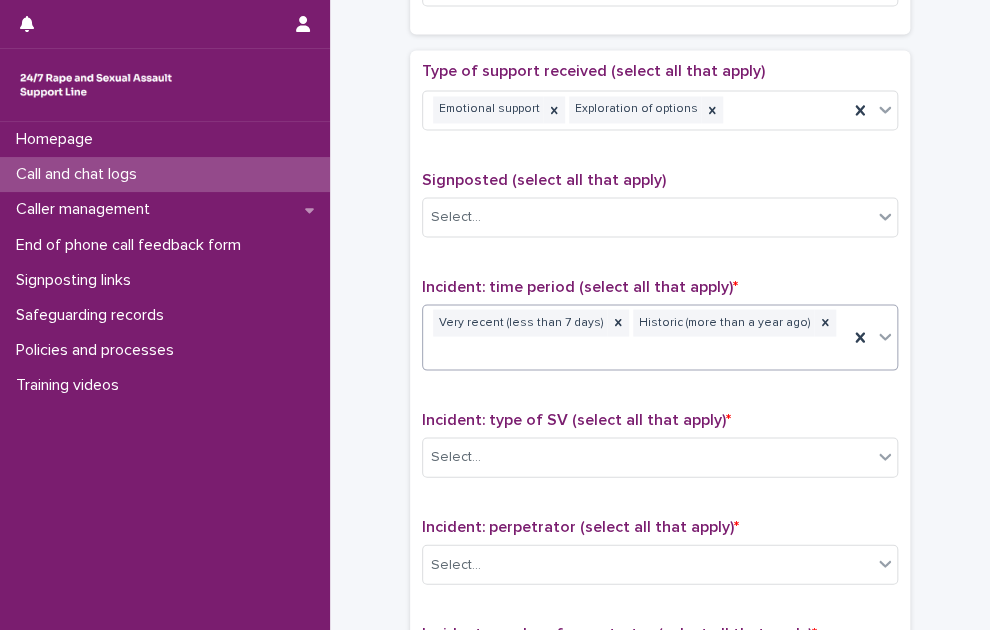 click on "Very recent (less than 7 days) Historic (more than a year ago)" at bounding box center [635, 337] 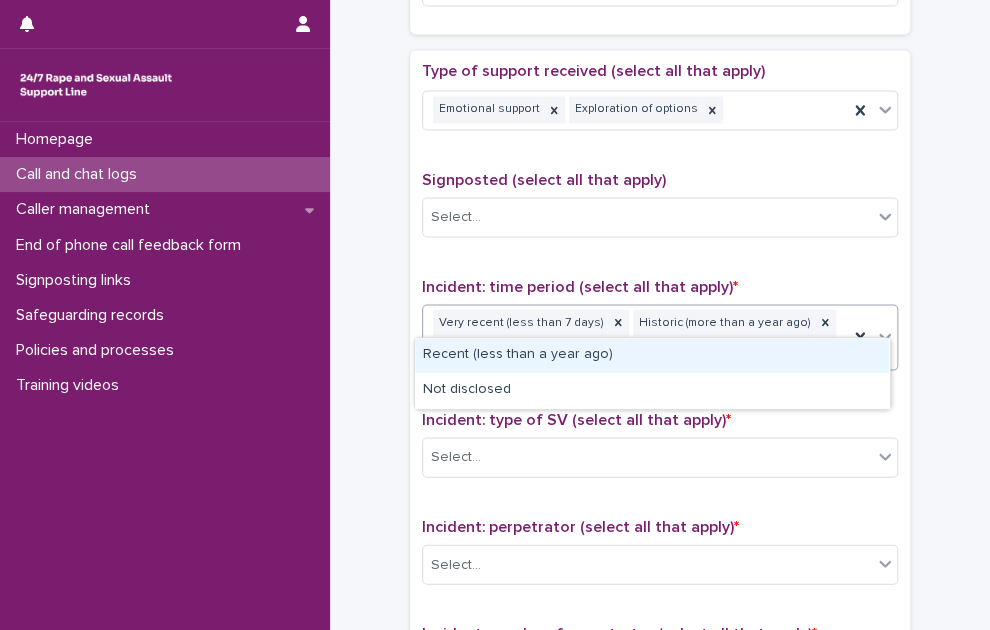 click on "Recent (less than a year ago)" at bounding box center [652, 355] 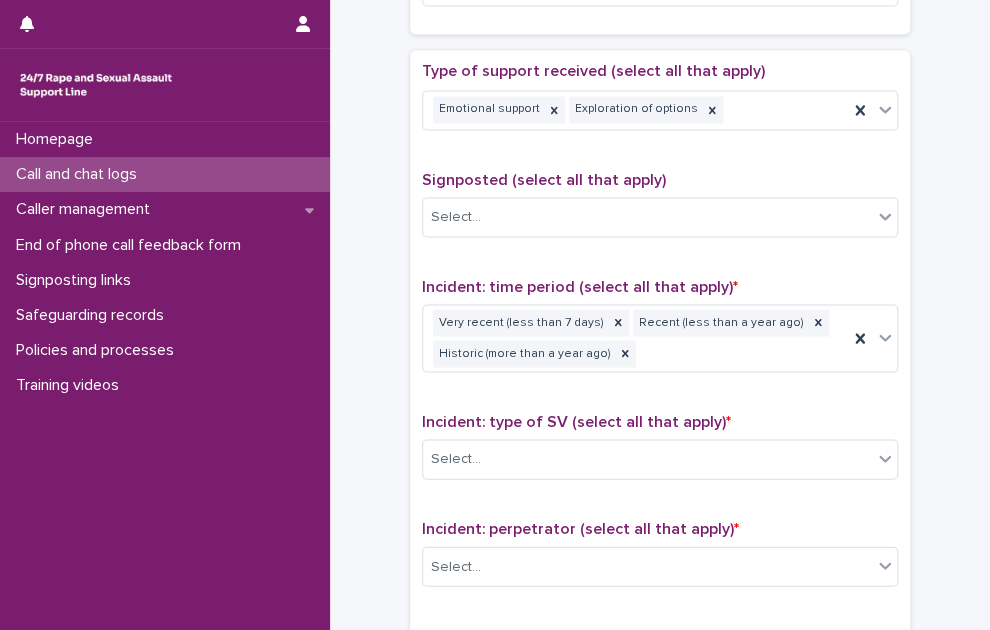 click on "Incident: type of SV (select all that apply) *" at bounding box center (576, 421) 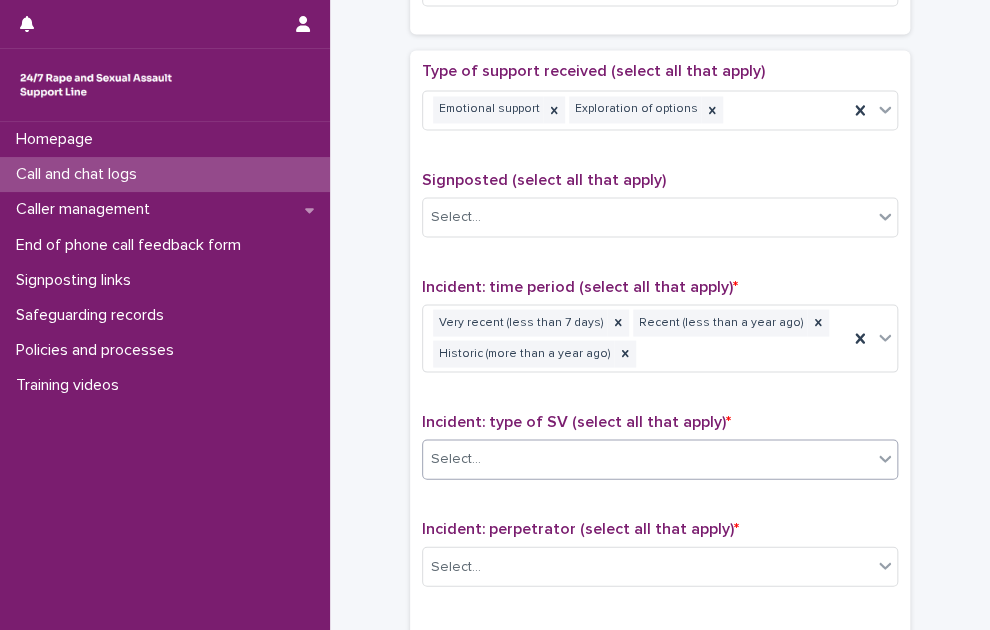 click on "Select..." at bounding box center [647, 458] 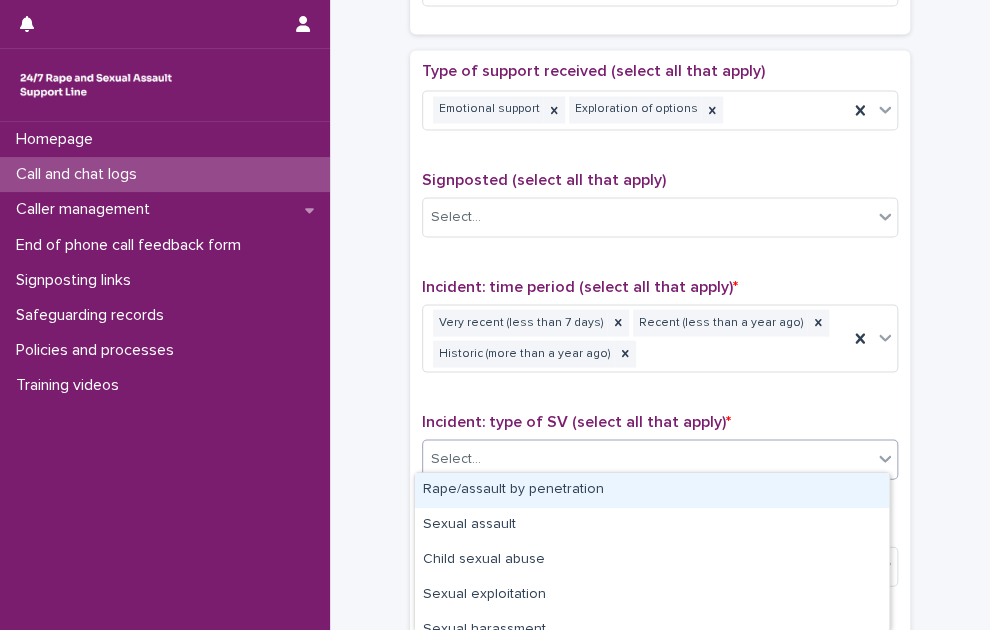 click on "Rape/assault by penetration" at bounding box center (652, 490) 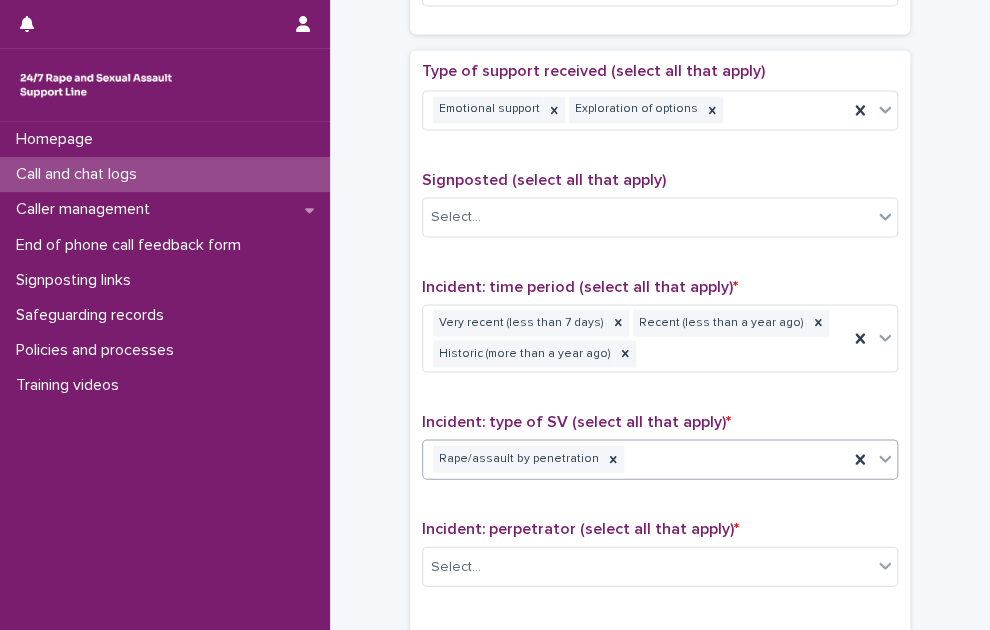 click on "Rape/assault by penetration" at bounding box center (635, 458) 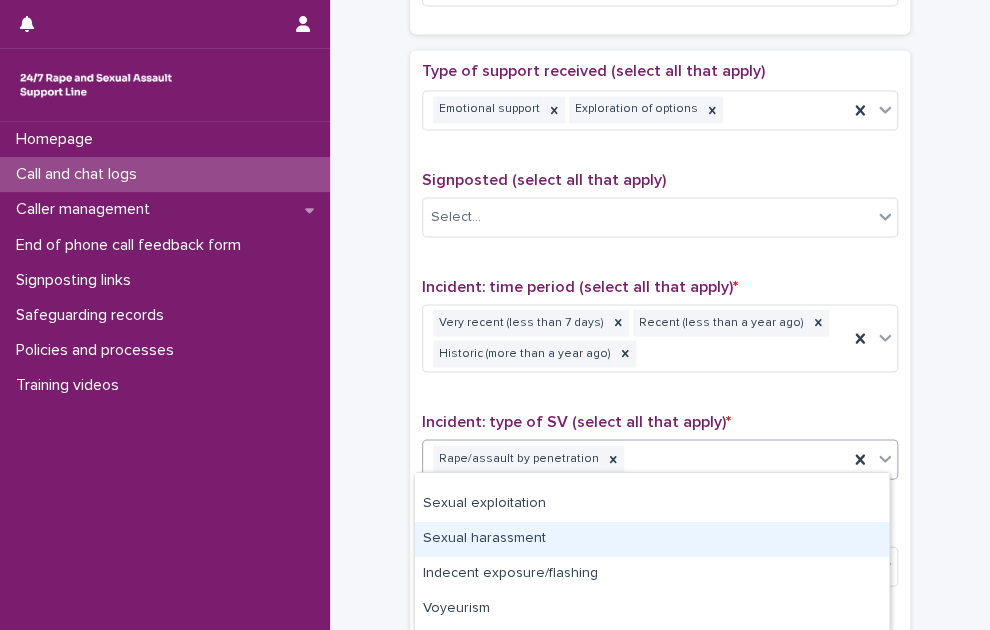 scroll, scrollTop: 156, scrollLeft: 0, axis: vertical 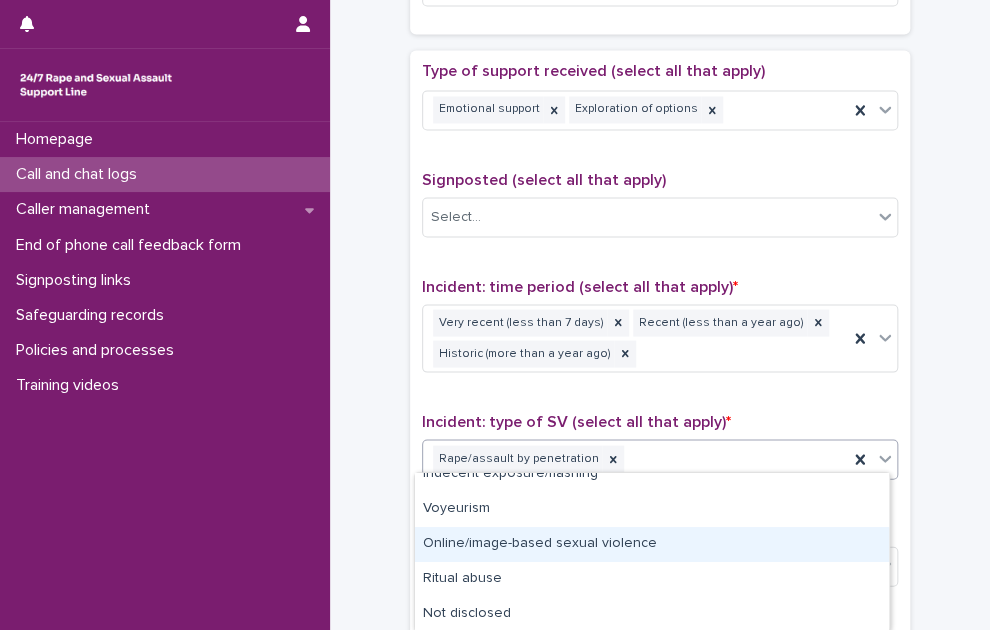 click on "Online/image-based sexual violence" at bounding box center [652, 544] 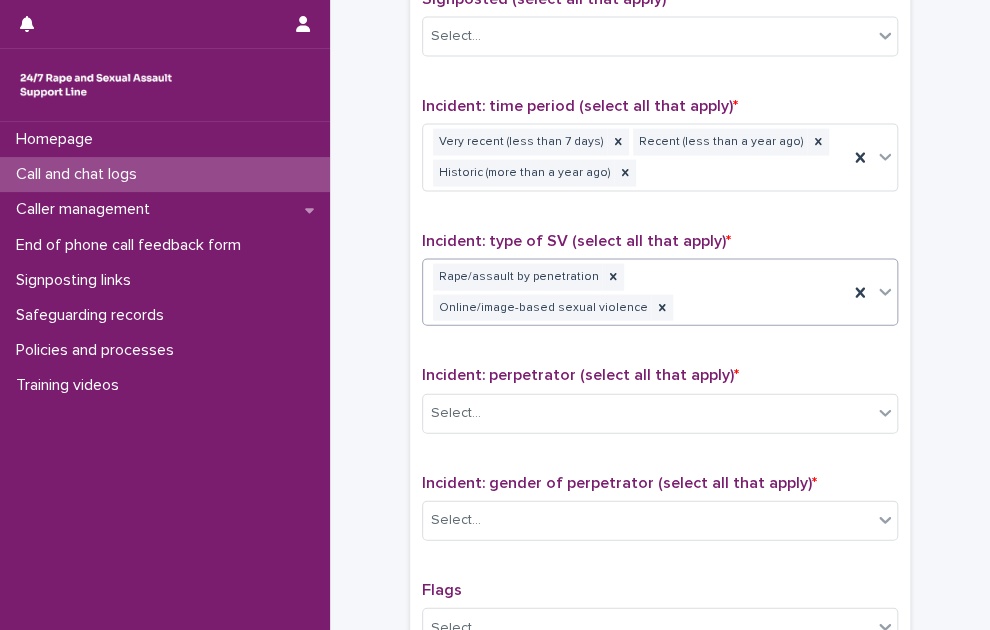scroll, scrollTop: 1312, scrollLeft: 0, axis: vertical 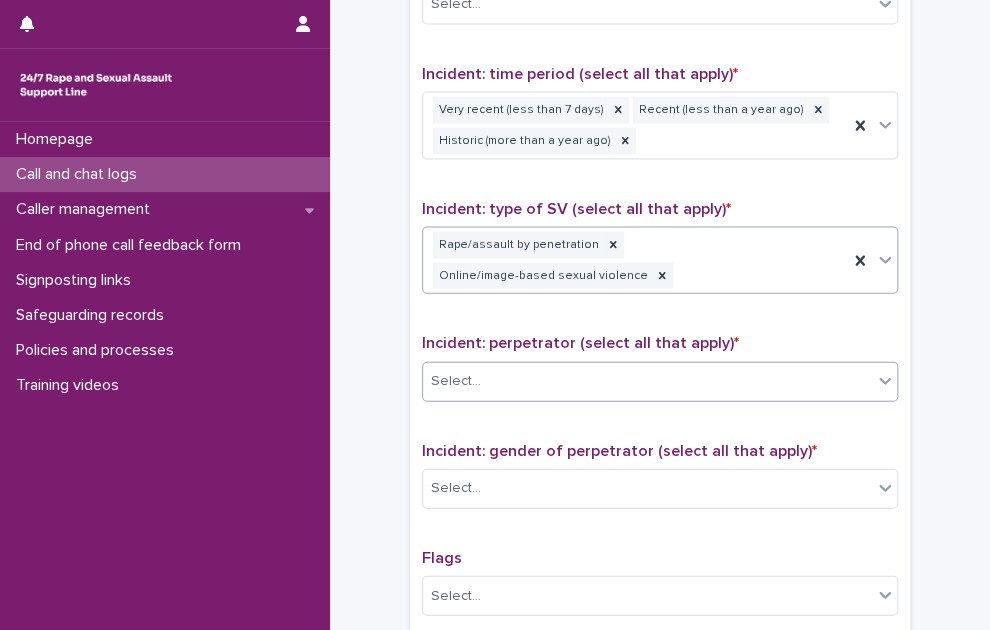 click on "Select..." at bounding box center (647, 381) 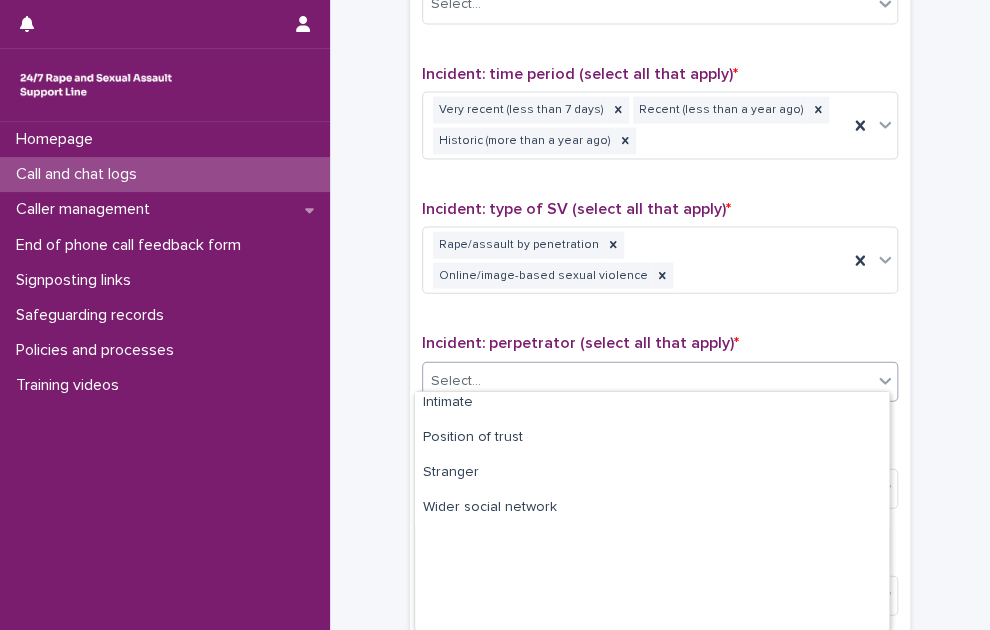 scroll, scrollTop: 0, scrollLeft: 0, axis: both 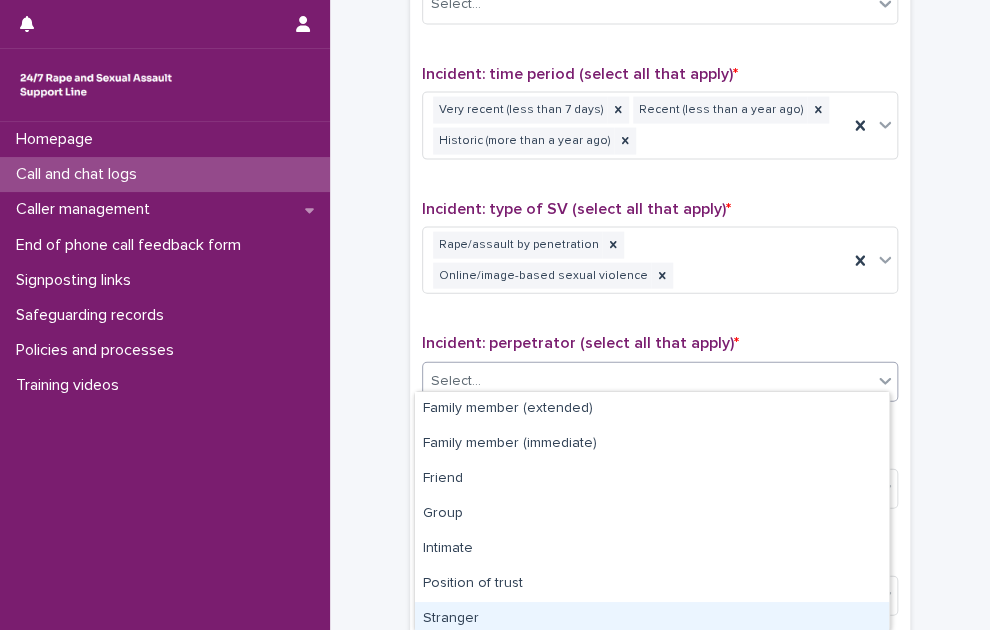 click on "Stranger" at bounding box center (652, 619) 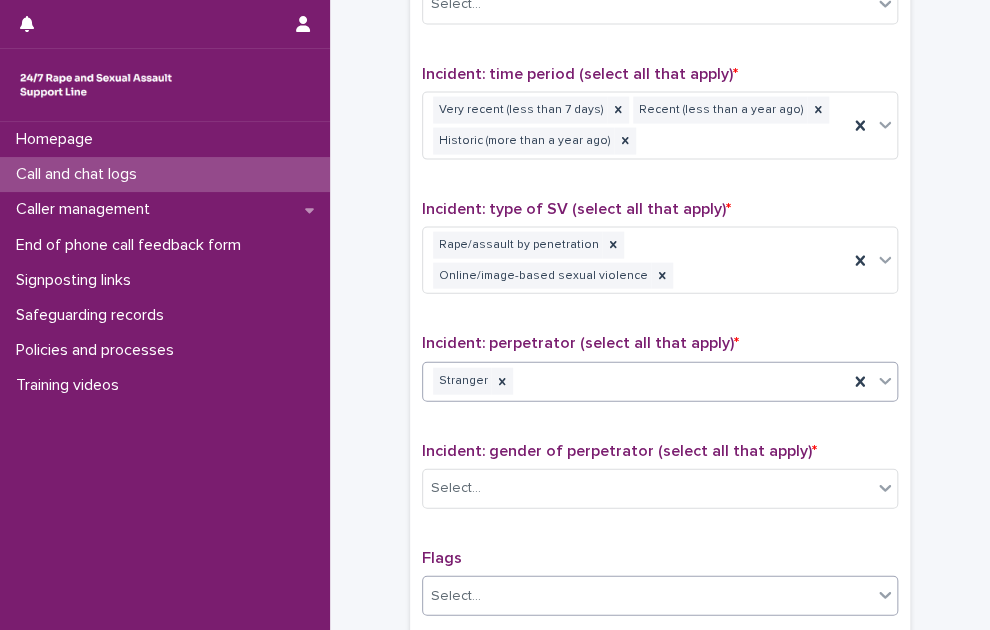 scroll, scrollTop: 1512, scrollLeft: 0, axis: vertical 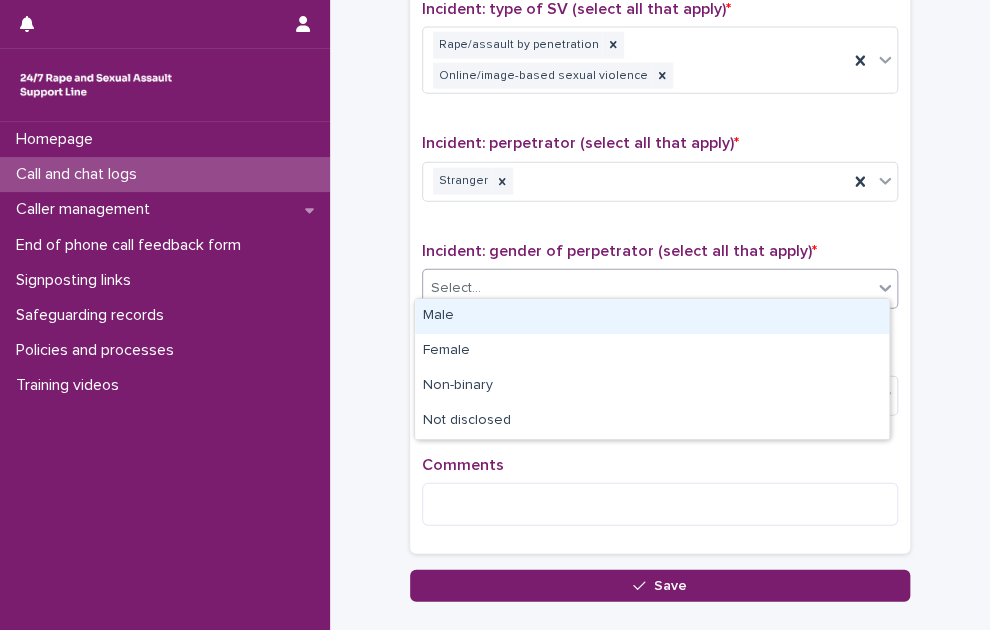 click on "Select..." at bounding box center [647, 288] 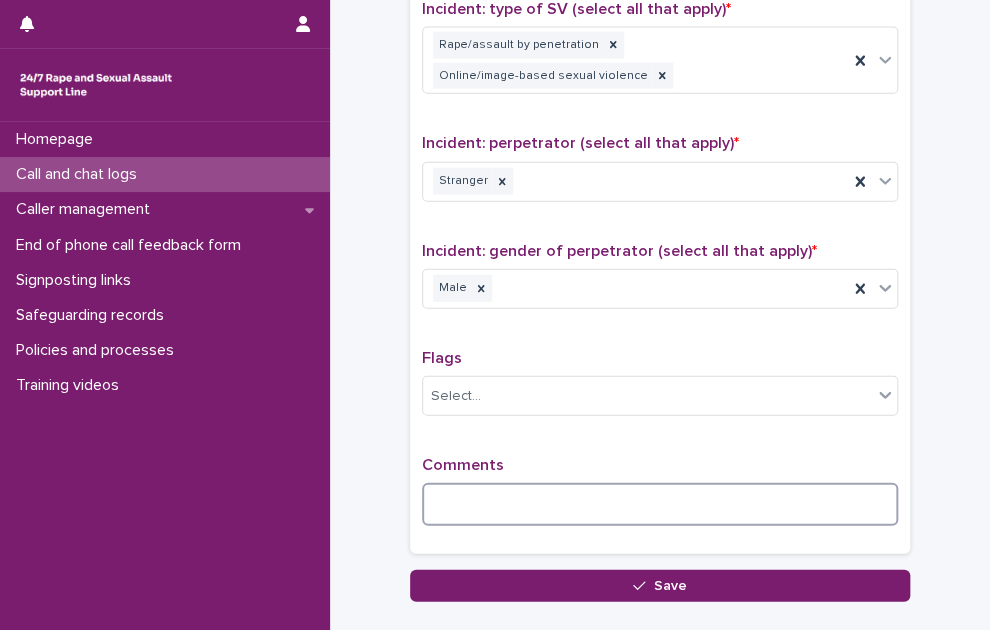 click at bounding box center [660, 504] 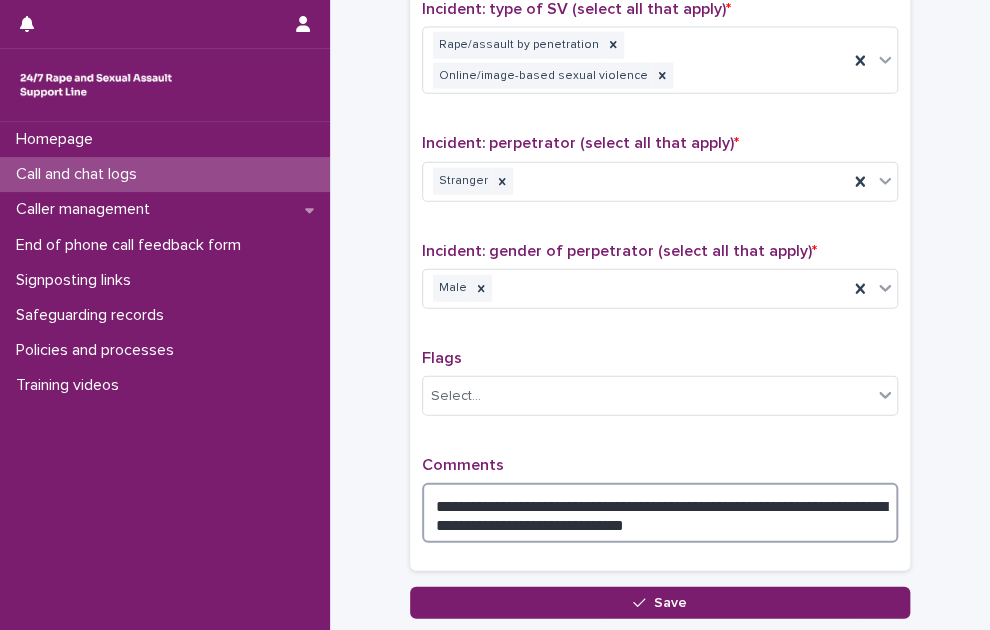 click on "**********" at bounding box center (660, 513) 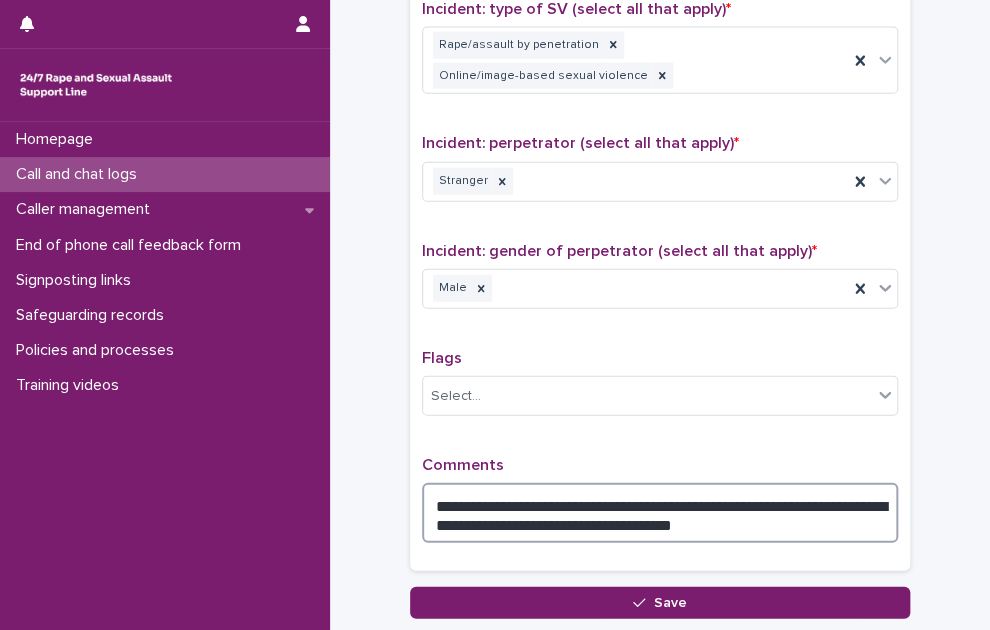 click on "**********" at bounding box center (660, 513) 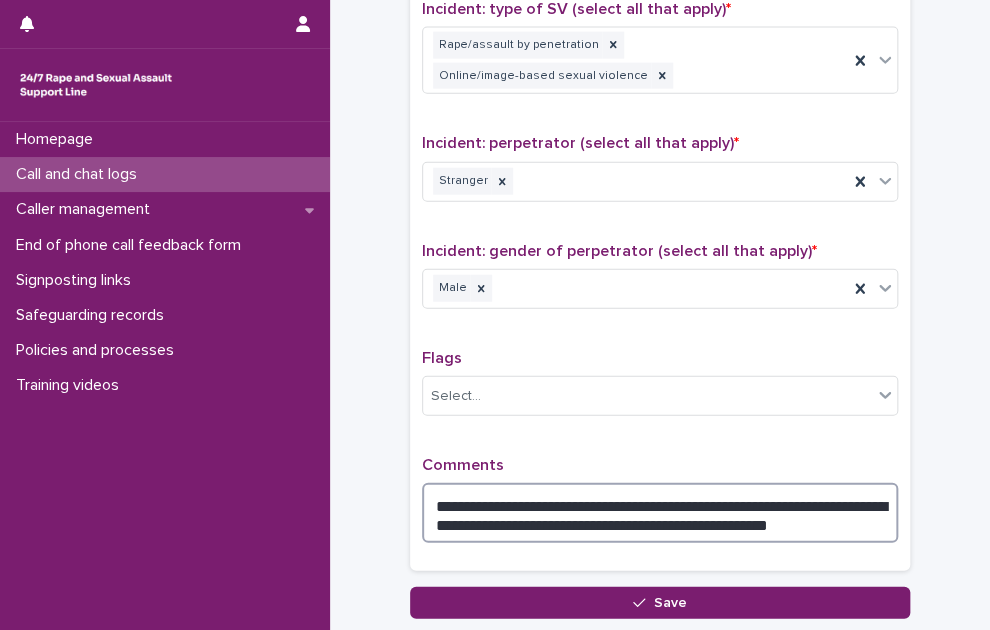 click on "**********" at bounding box center [660, 513] 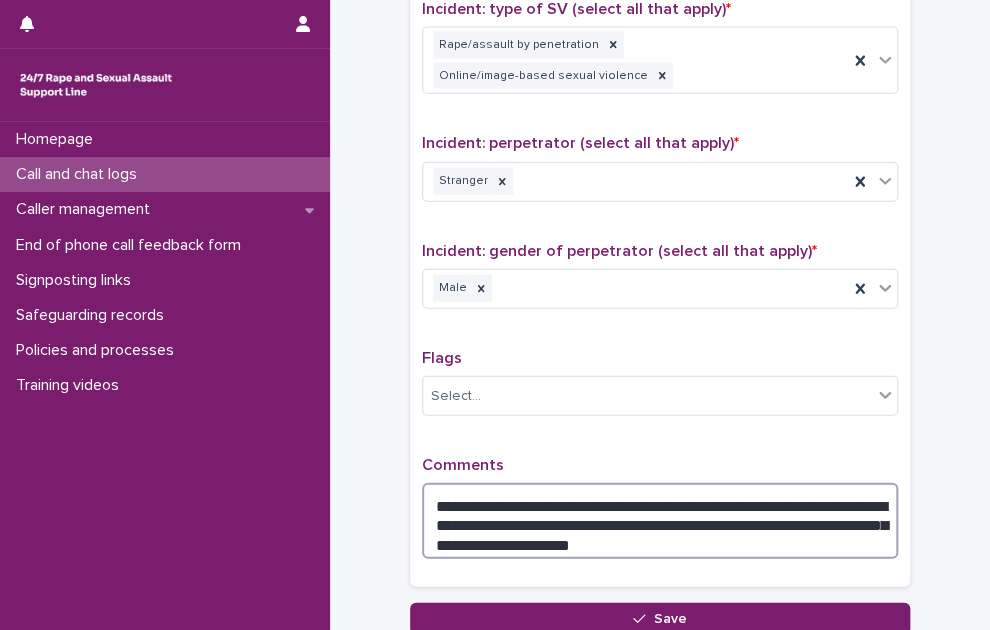 click on "**********" at bounding box center [660, 521] 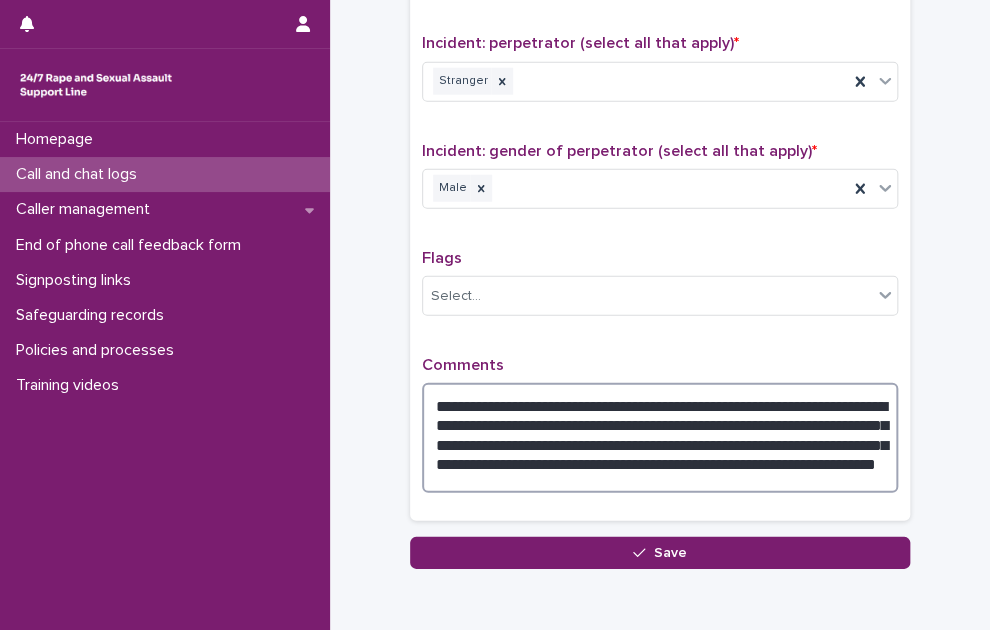 scroll, scrollTop: 1697, scrollLeft: 0, axis: vertical 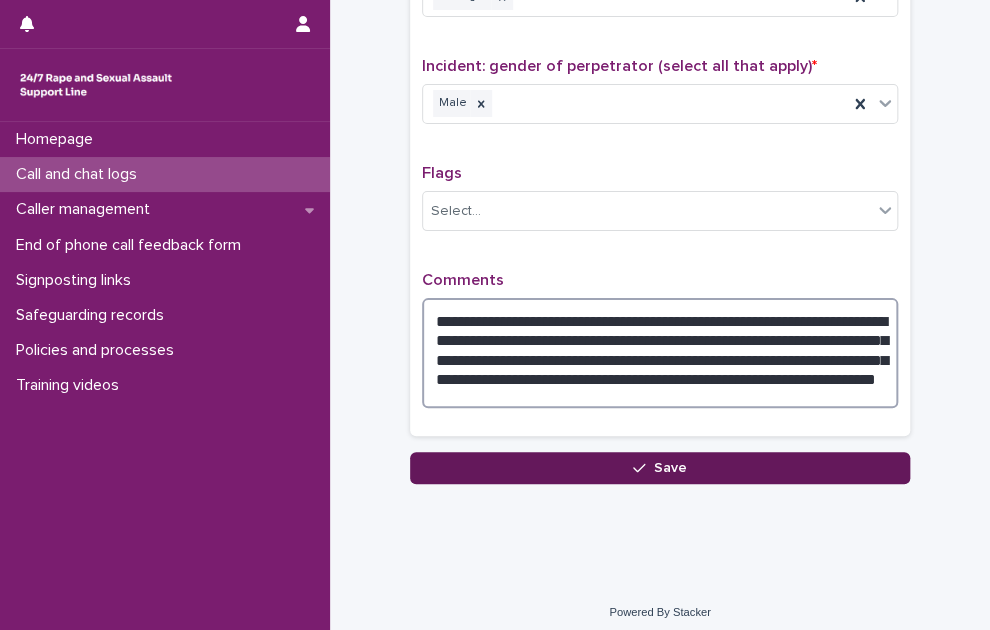type on "**********" 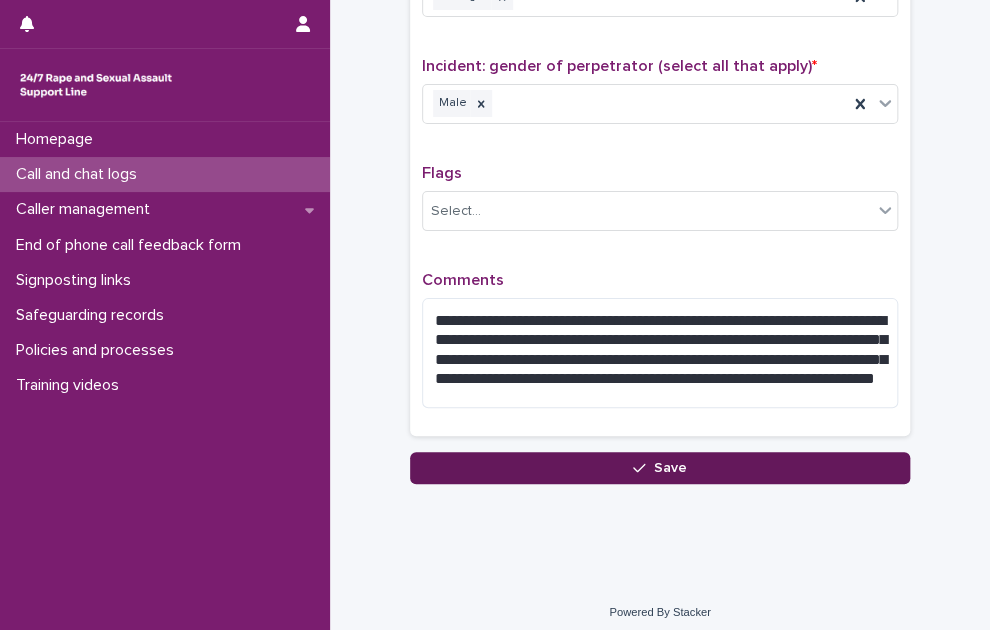 click on "Save" at bounding box center [660, 468] 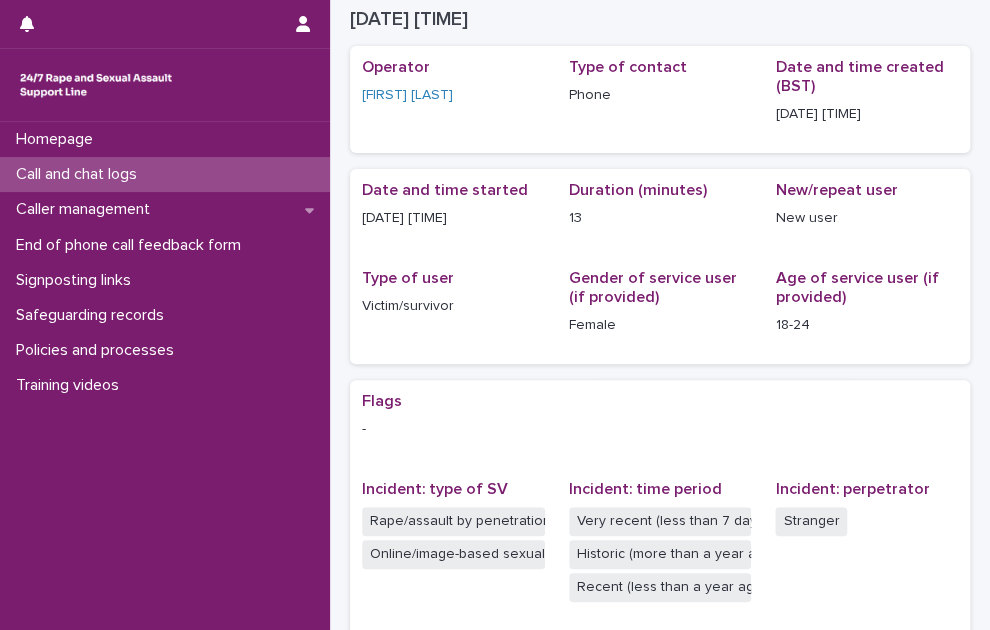 scroll, scrollTop: 53, scrollLeft: 0, axis: vertical 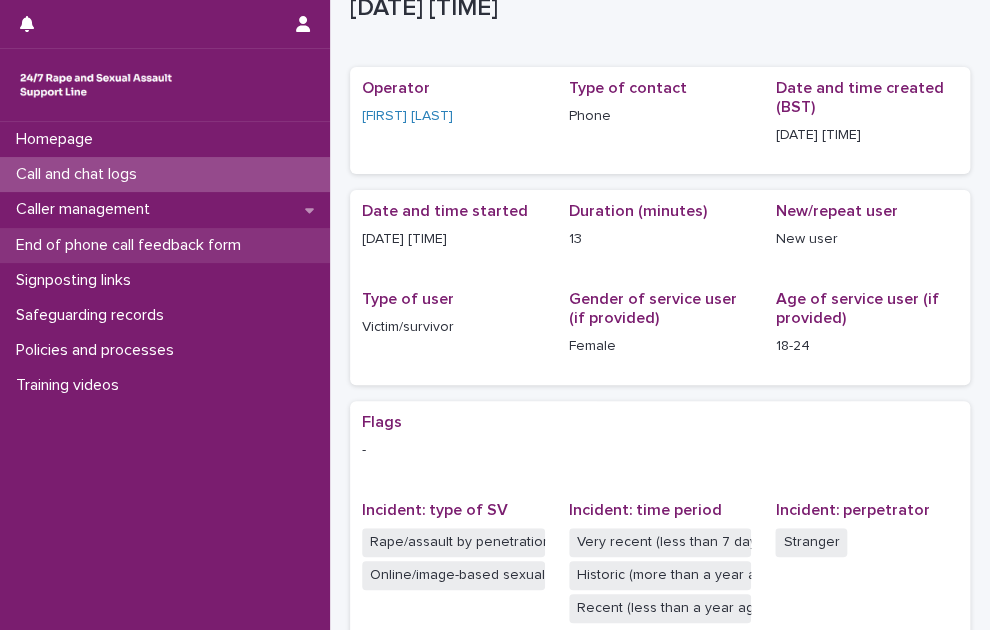 click on "End of phone call feedback form" at bounding box center (132, 245) 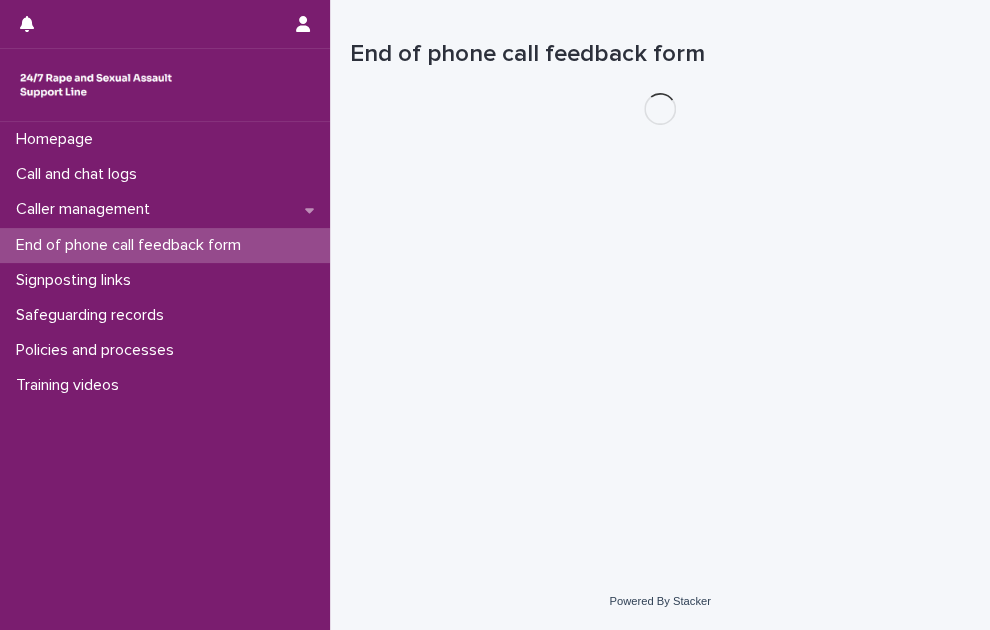 scroll, scrollTop: 0, scrollLeft: 0, axis: both 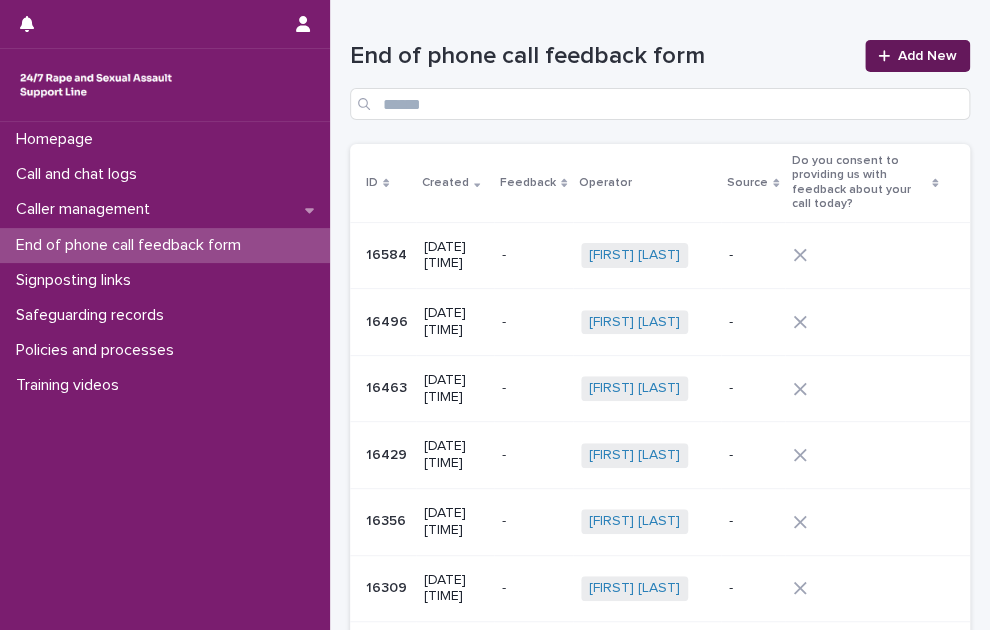 click on "Add New" at bounding box center (917, 56) 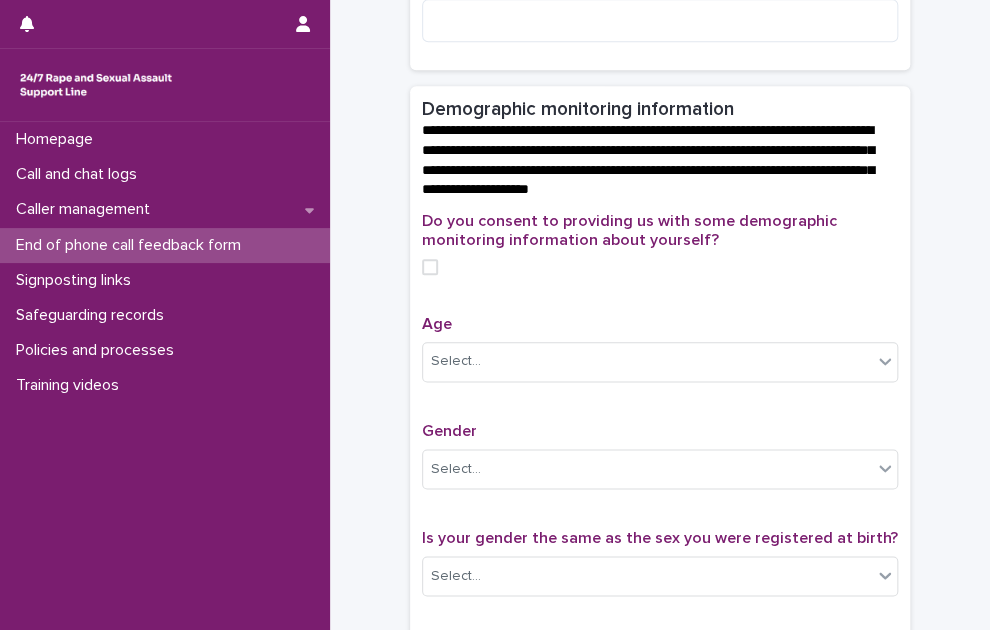 scroll, scrollTop: 600, scrollLeft: 0, axis: vertical 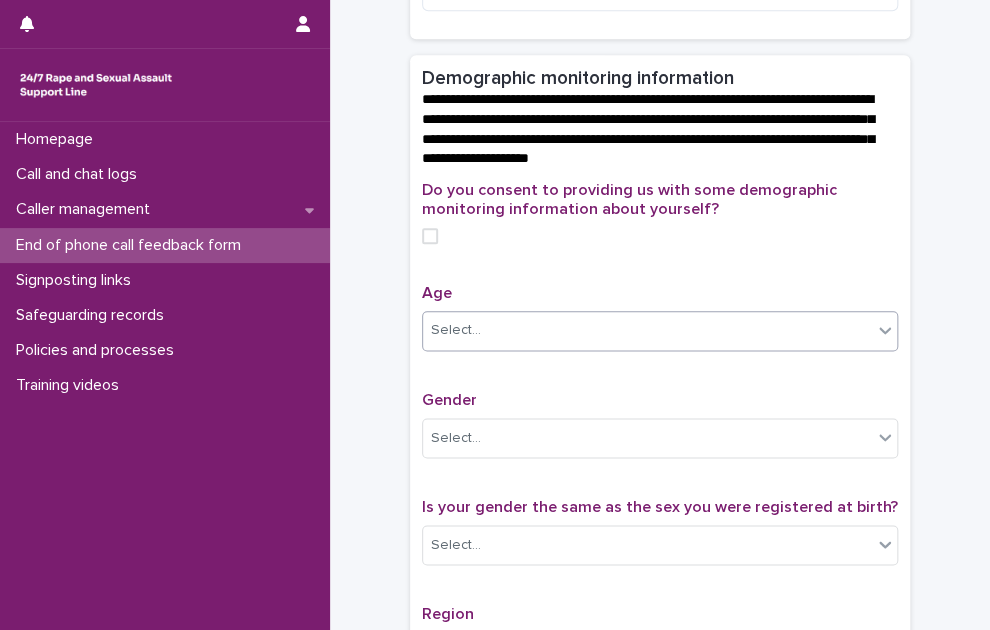 click on "Select..." at bounding box center [647, 330] 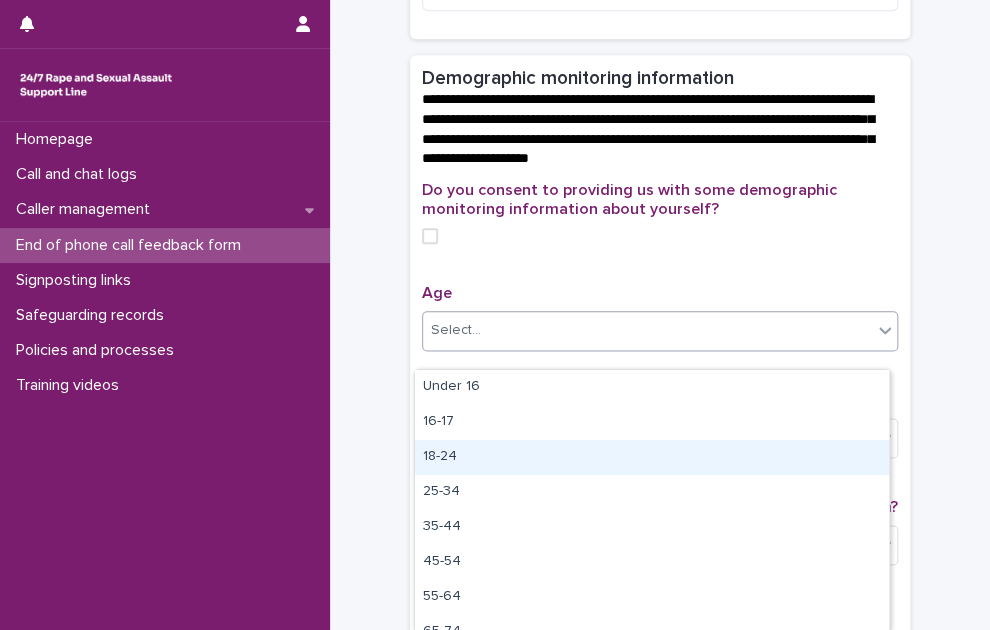 click on "18-24" at bounding box center (652, 457) 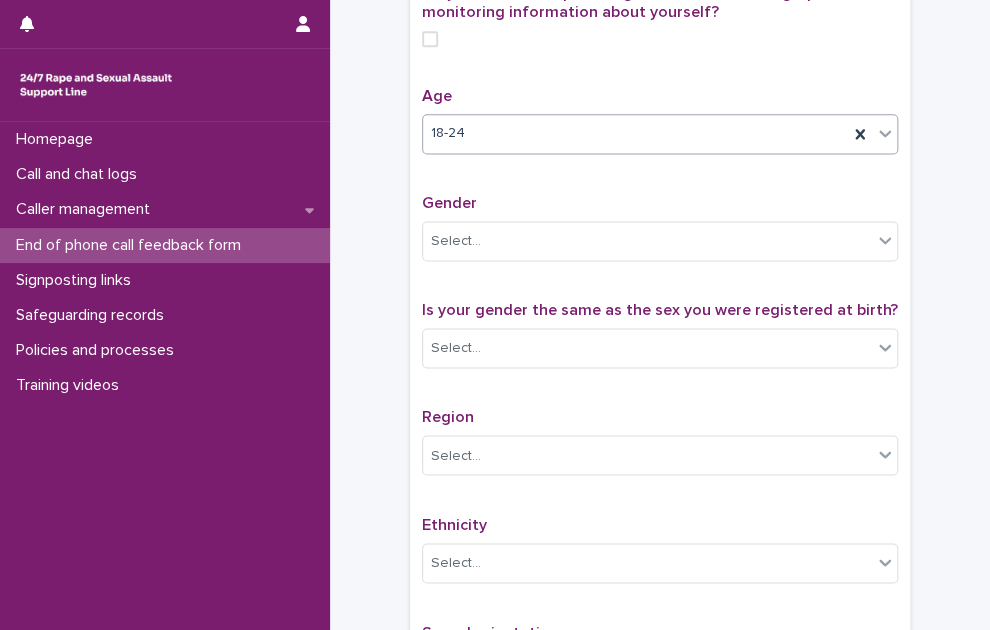 scroll, scrollTop: 800, scrollLeft: 0, axis: vertical 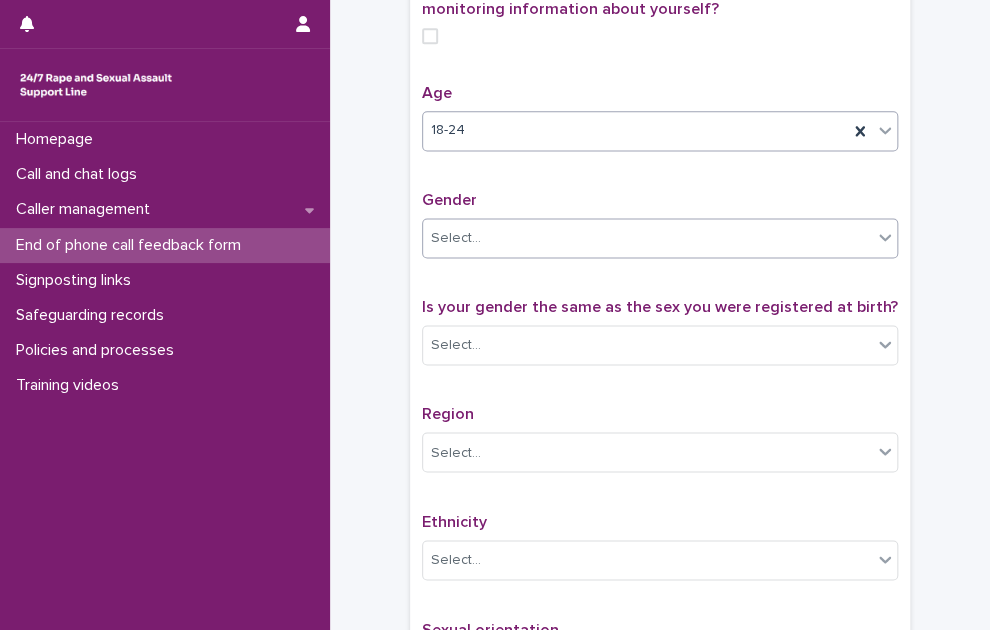 click on "Select..." at bounding box center [647, 238] 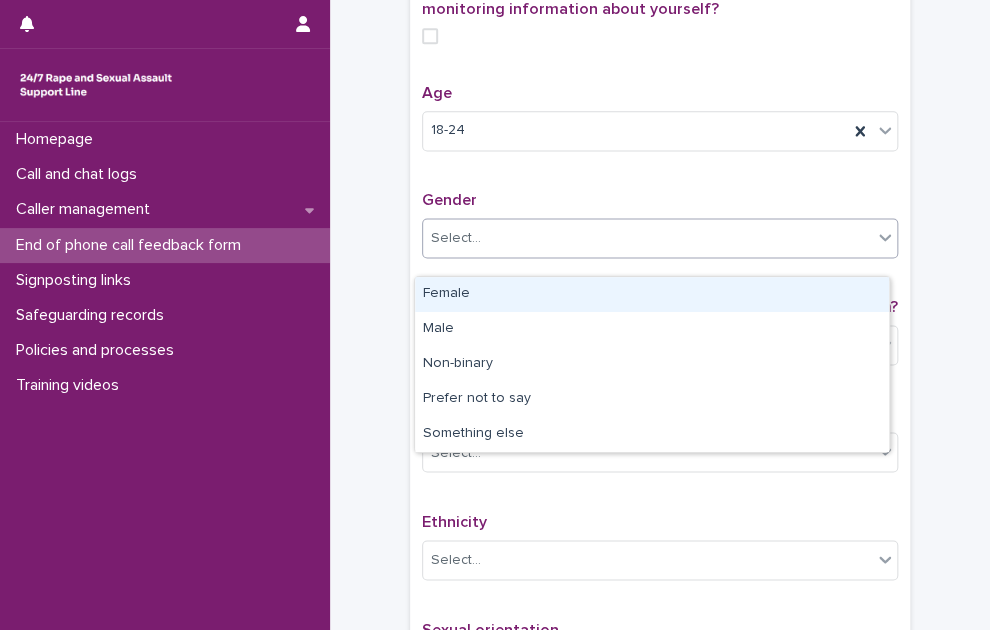 click on "Female" at bounding box center (652, 294) 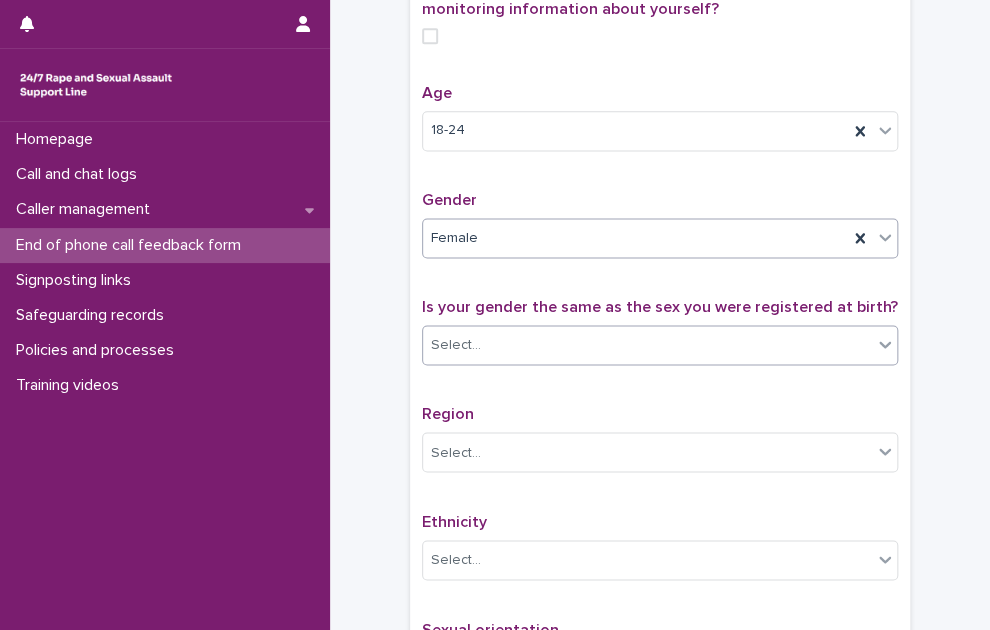 click on "Select..." at bounding box center [647, 345] 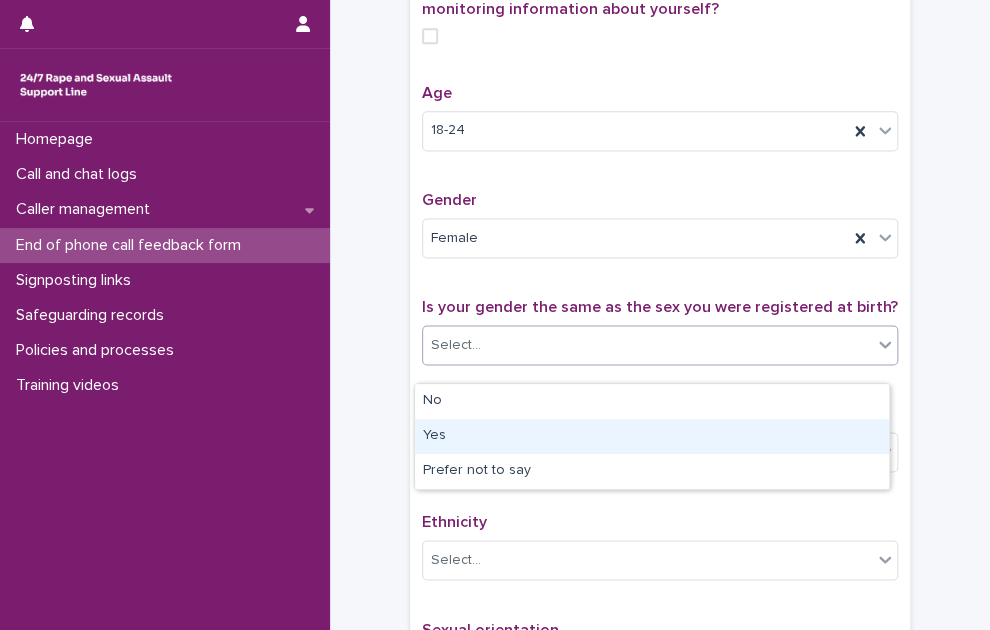 click on "Yes" at bounding box center [652, 436] 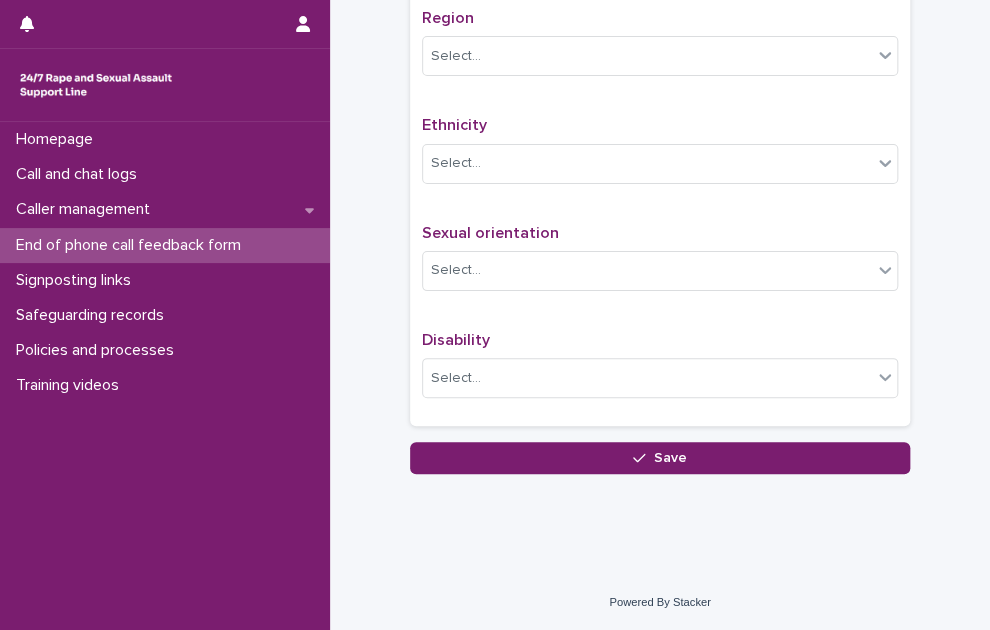 scroll, scrollTop: 1200, scrollLeft: 0, axis: vertical 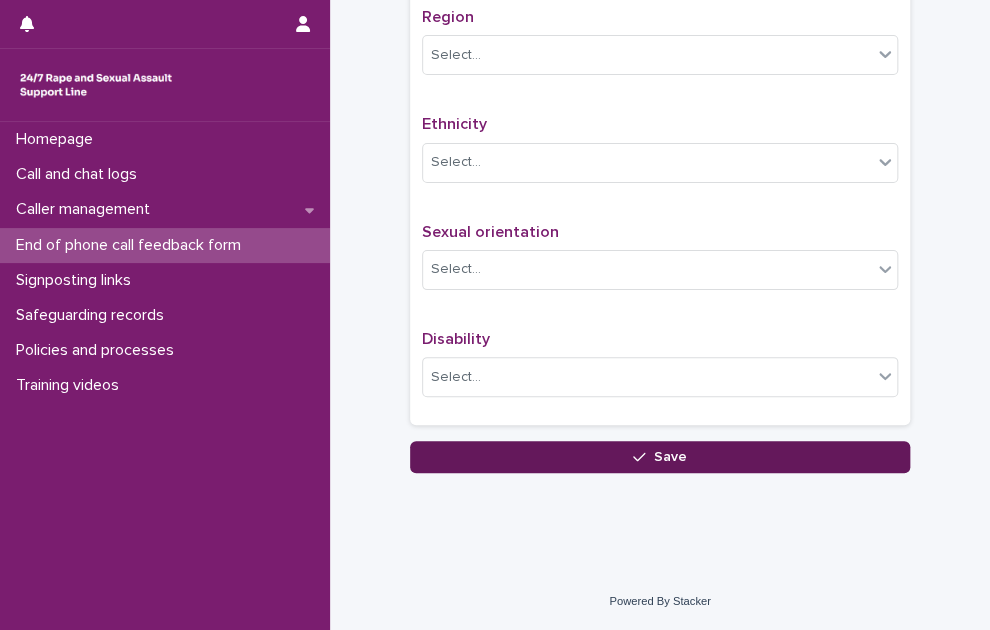 click on "Save" at bounding box center (660, 457) 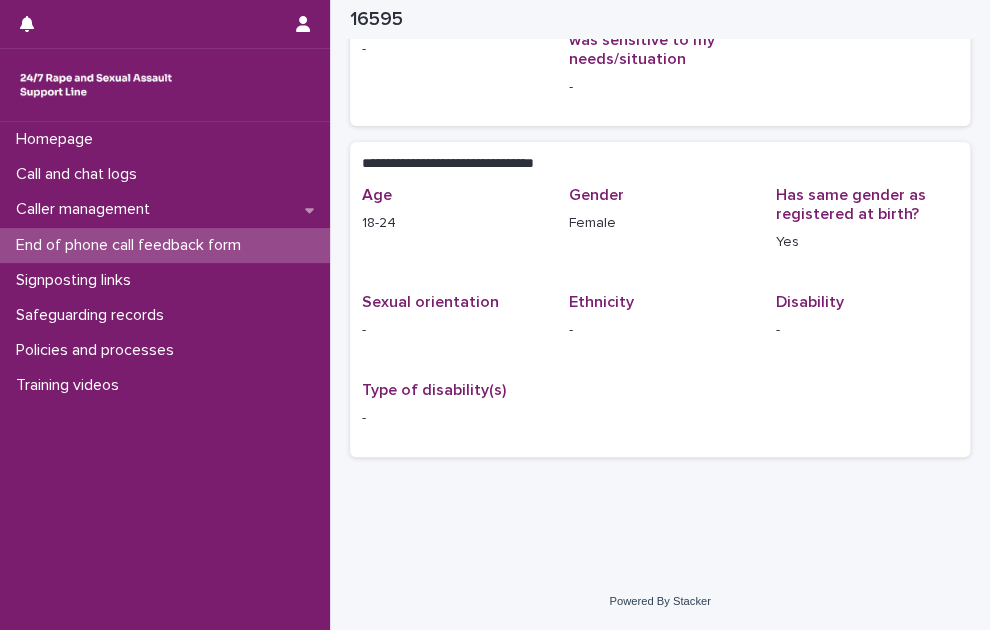 scroll, scrollTop: 312, scrollLeft: 0, axis: vertical 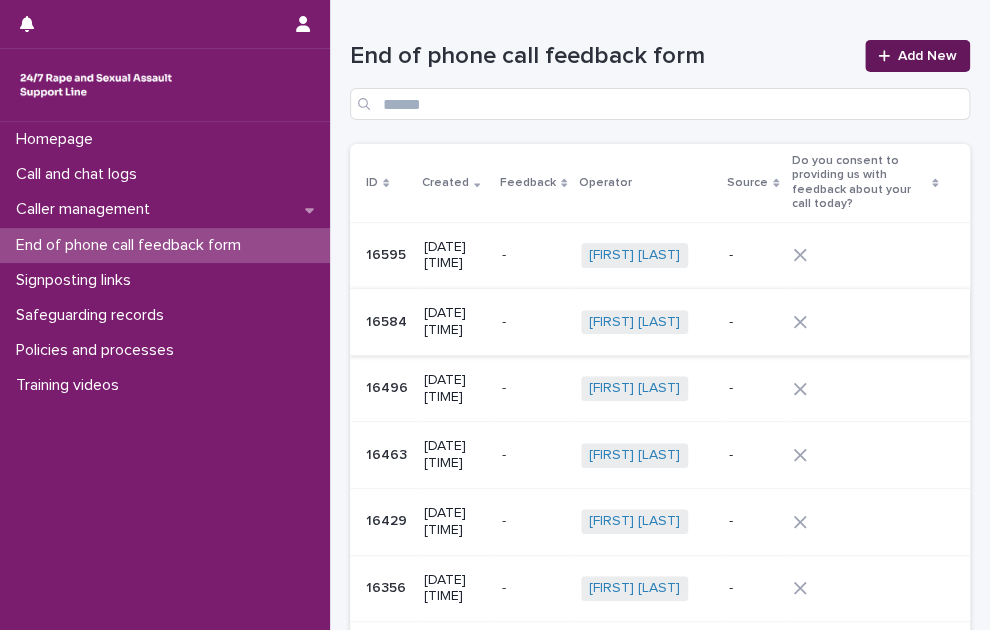 click on "Add New" at bounding box center [917, 56] 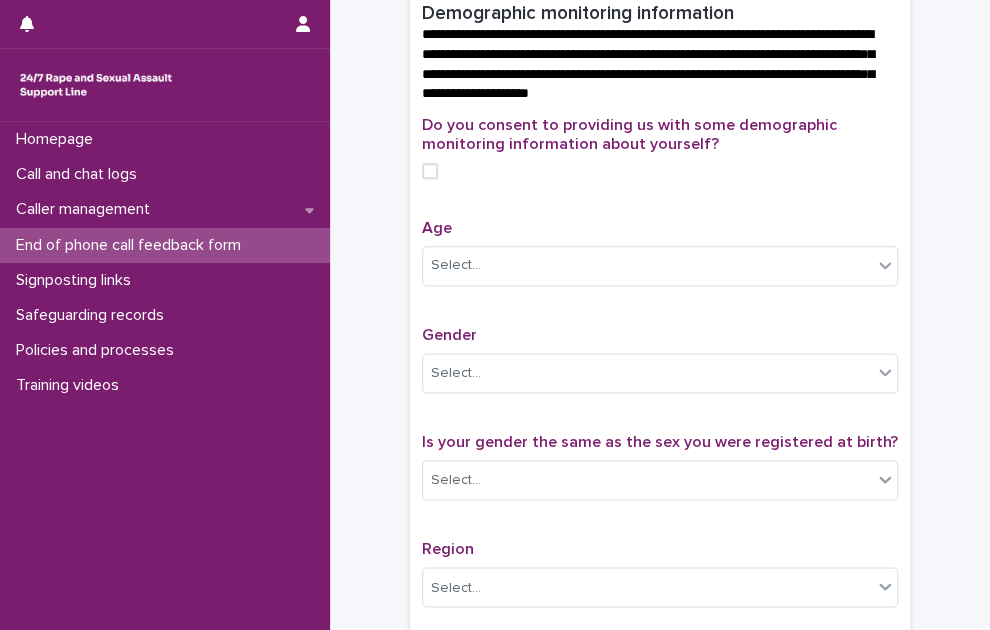 scroll, scrollTop: 700, scrollLeft: 0, axis: vertical 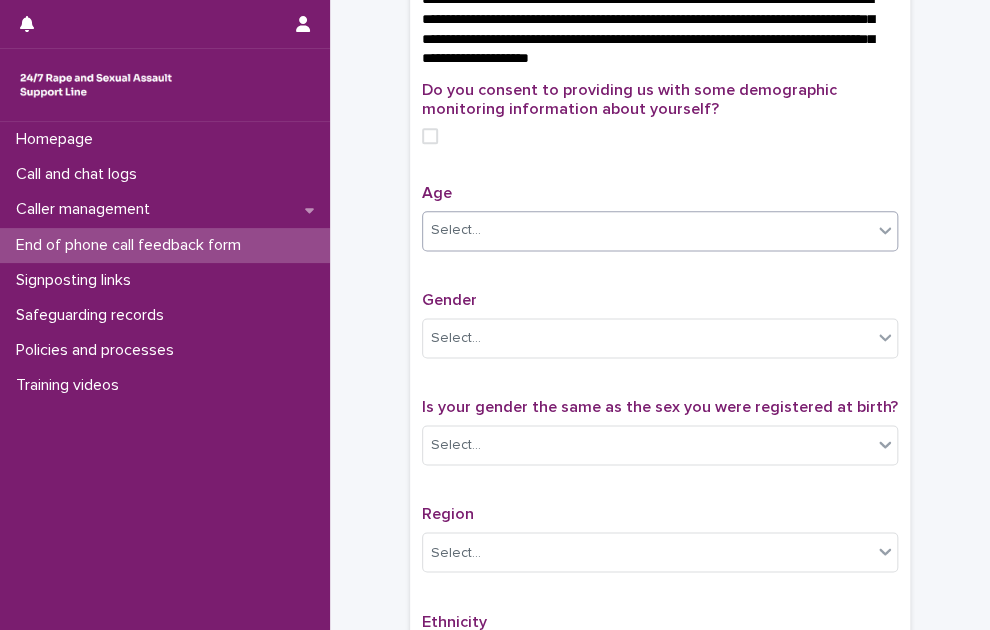 click on "Select..." at bounding box center [647, 230] 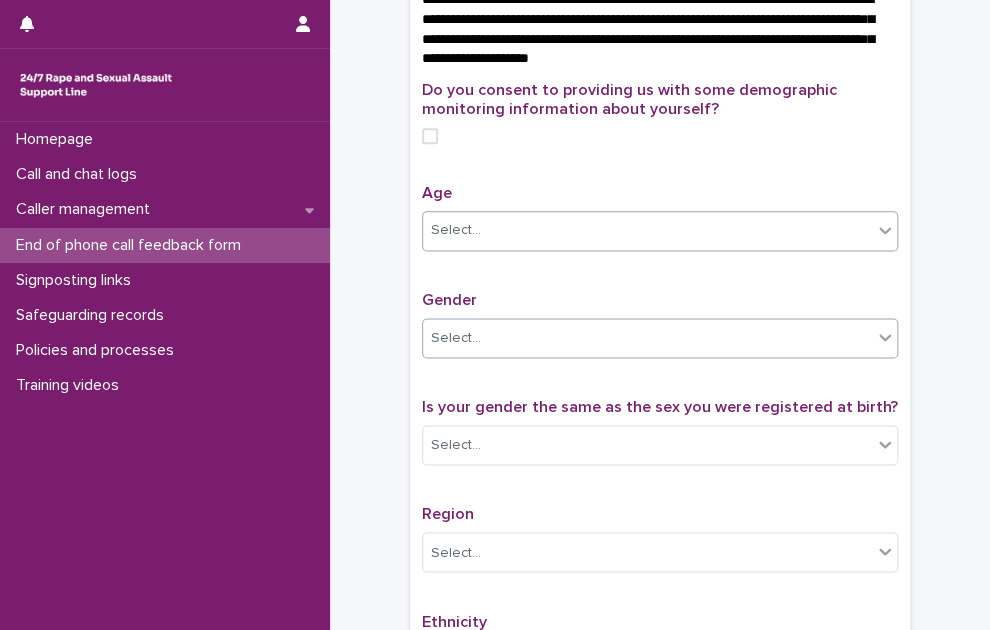 click on "Select..." at bounding box center [647, 338] 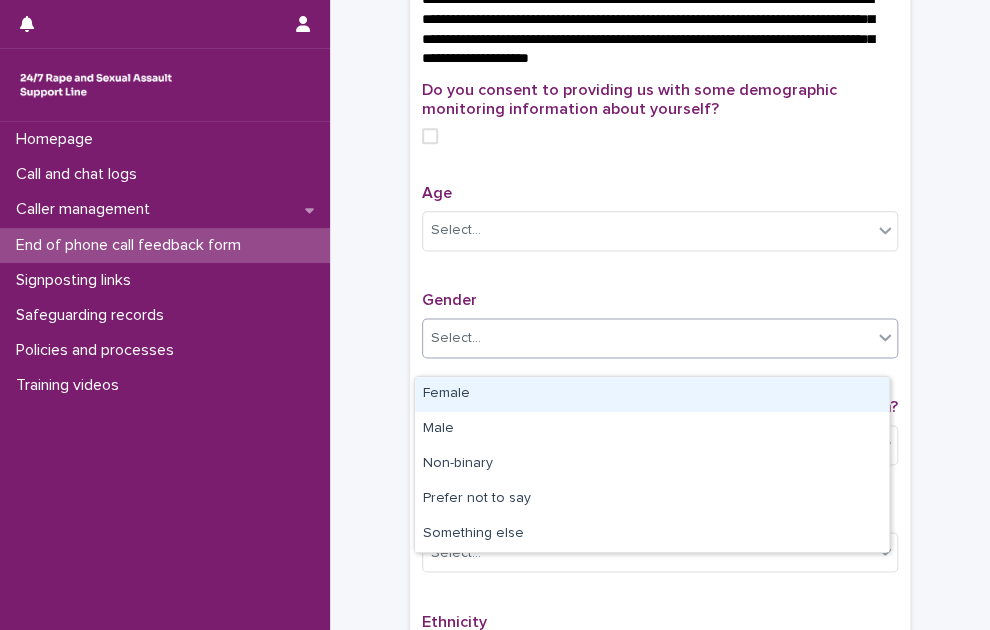 click on "Female" at bounding box center (652, 394) 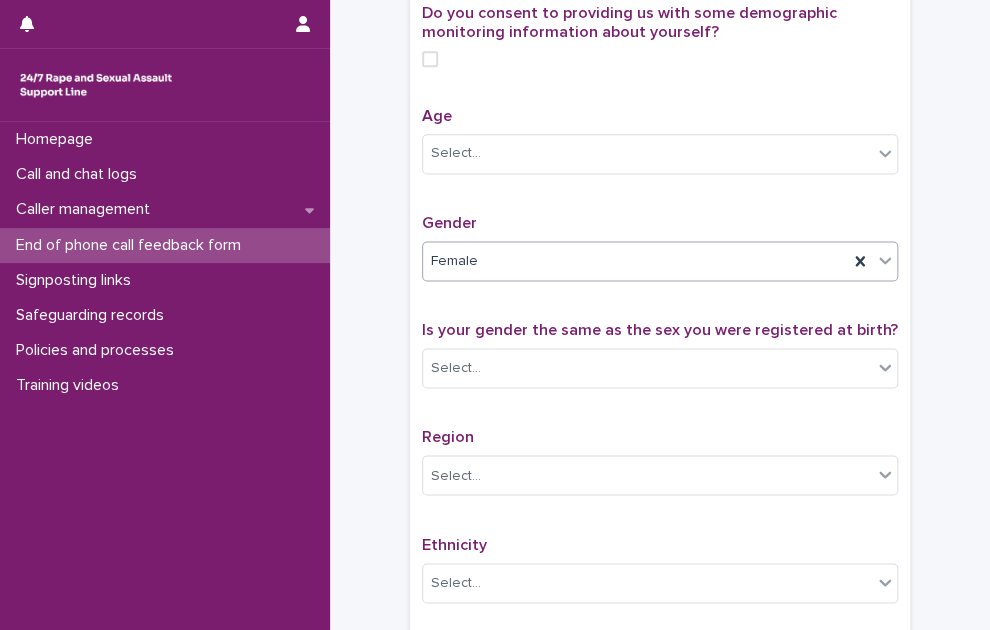 scroll, scrollTop: 900, scrollLeft: 0, axis: vertical 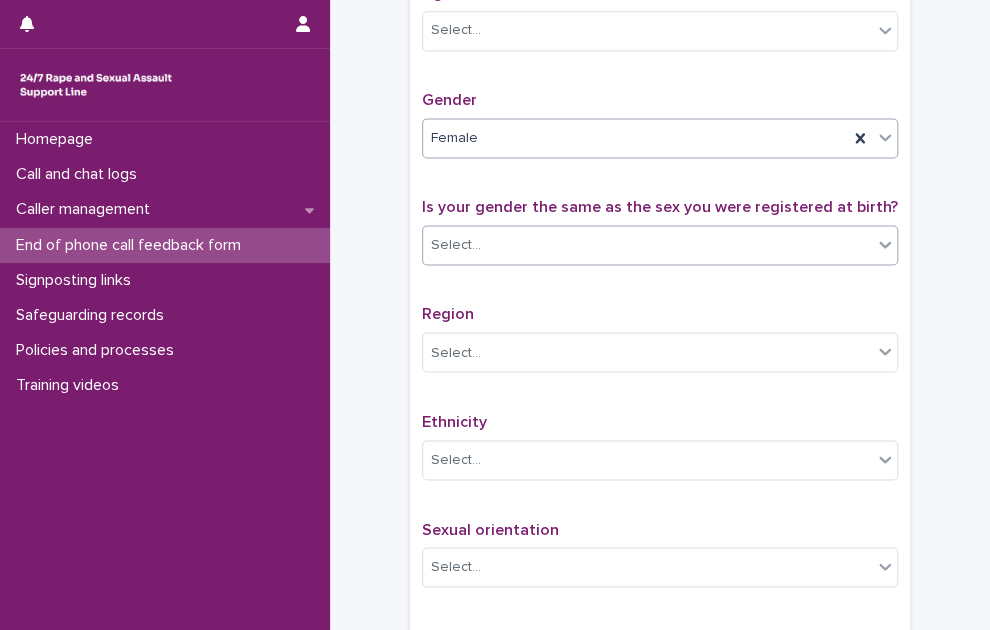 click on "Select..." at bounding box center [647, 245] 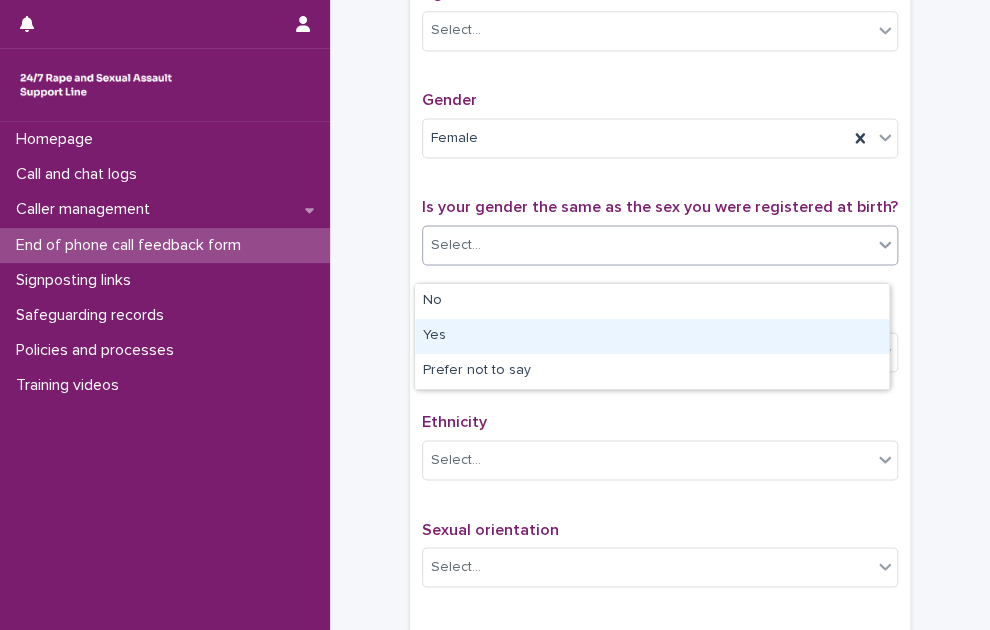 click on "Yes" at bounding box center [652, 336] 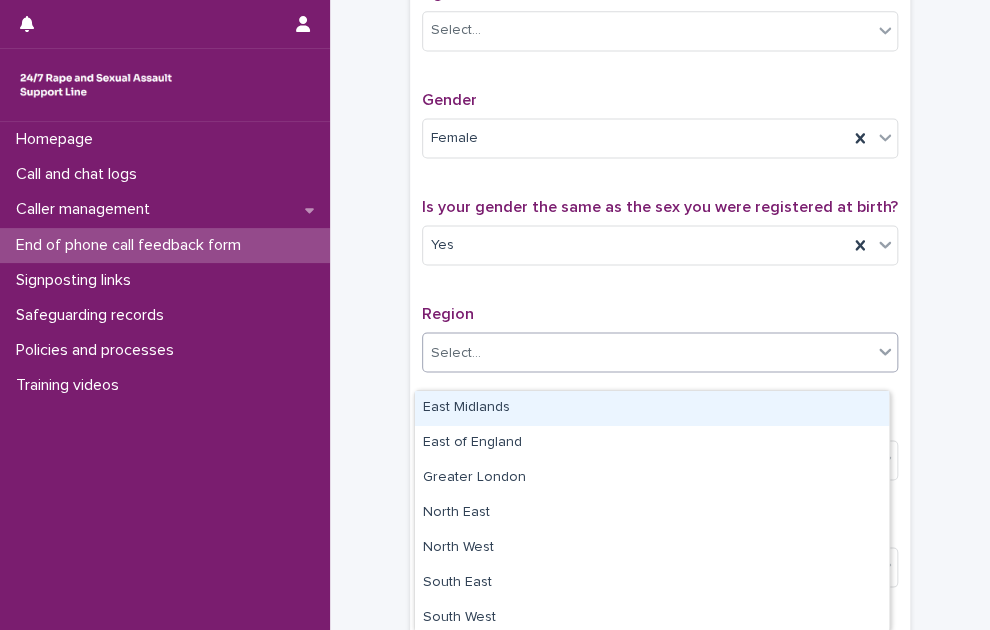 click on "Select..." at bounding box center [647, 352] 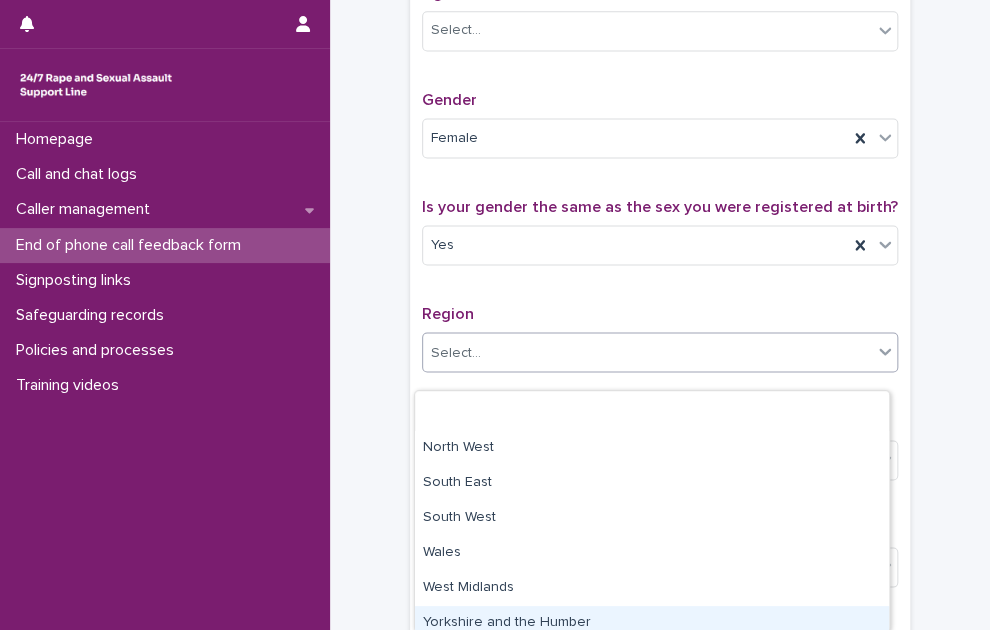 scroll, scrollTop: 180, scrollLeft: 0, axis: vertical 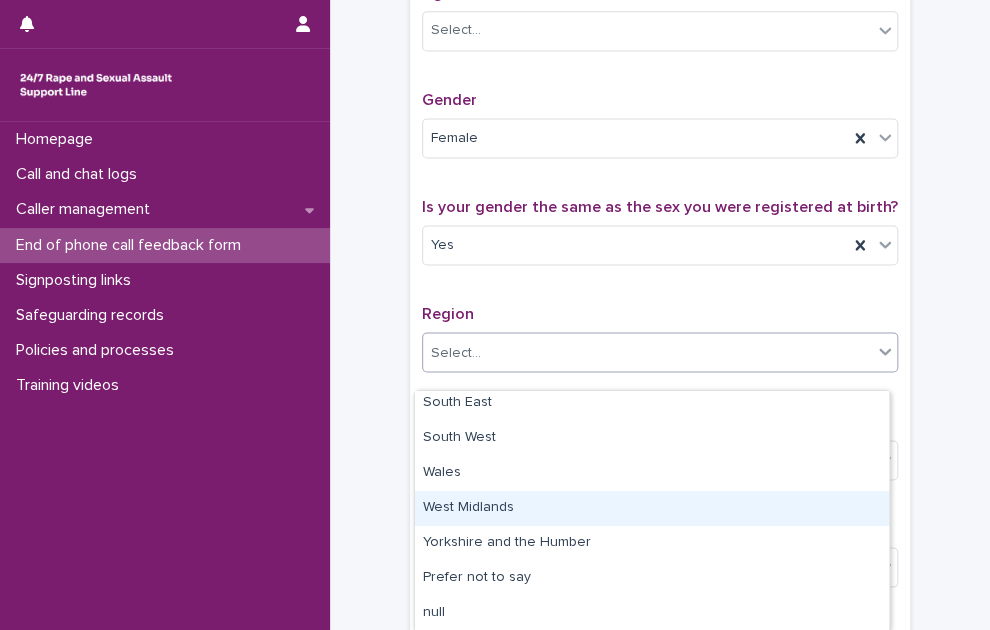 click on "West Midlands" at bounding box center (652, 508) 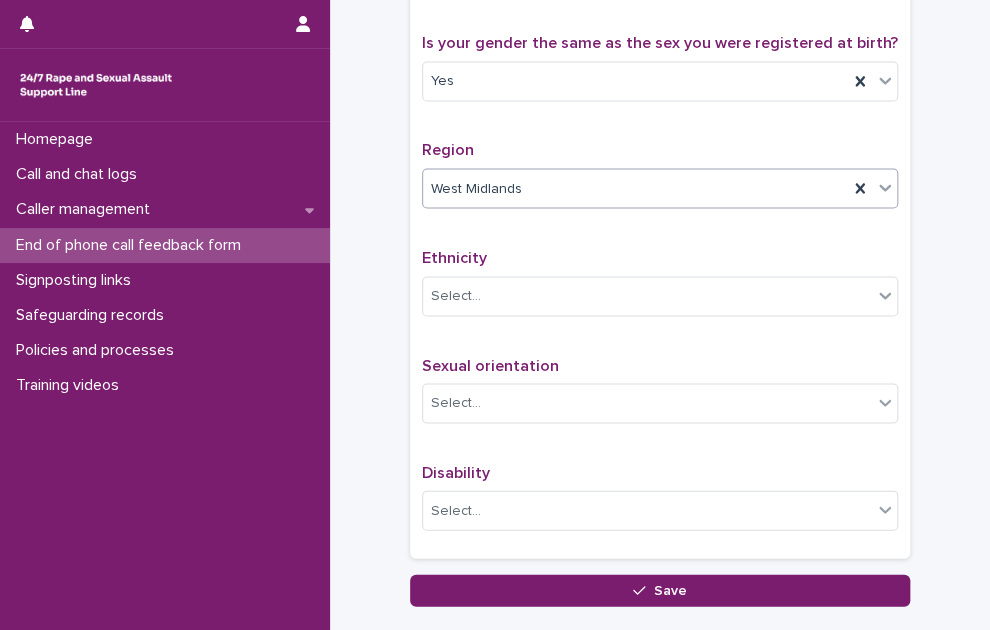 scroll, scrollTop: 1100, scrollLeft: 0, axis: vertical 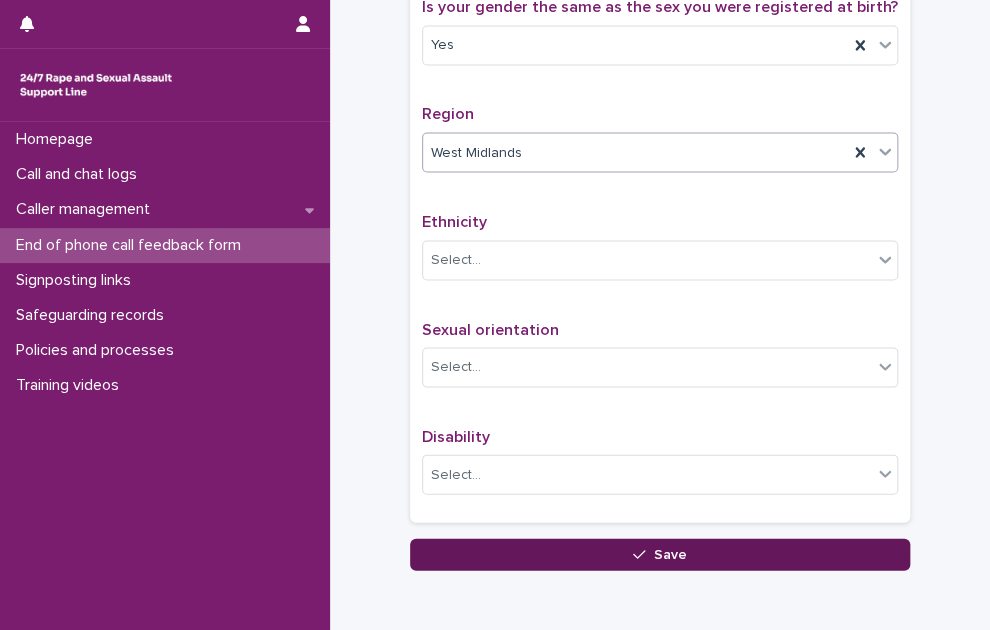 click on "Save" at bounding box center [660, 554] 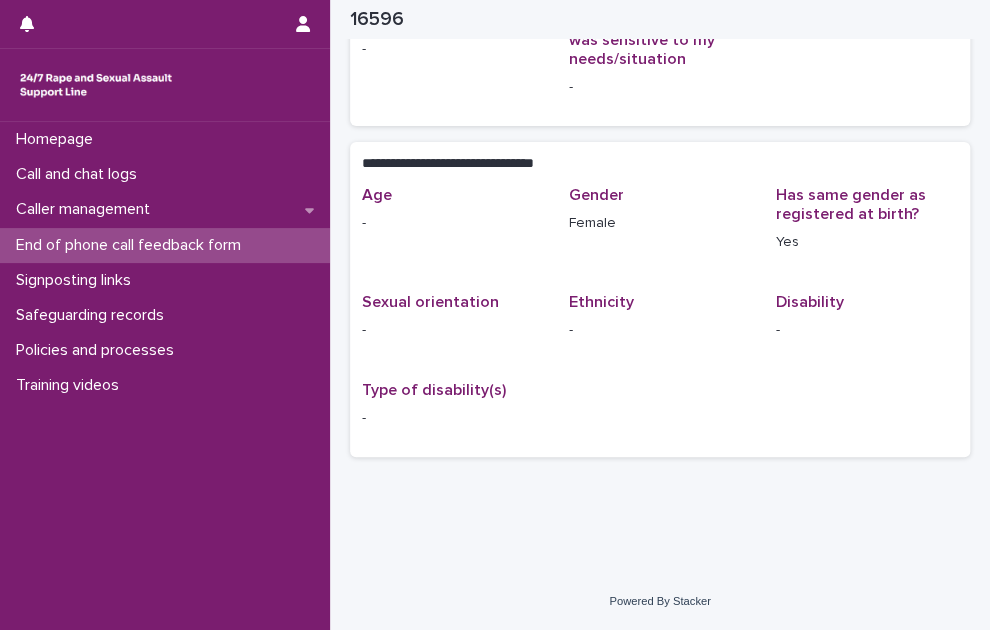 scroll, scrollTop: 312, scrollLeft: 0, axis: vertical 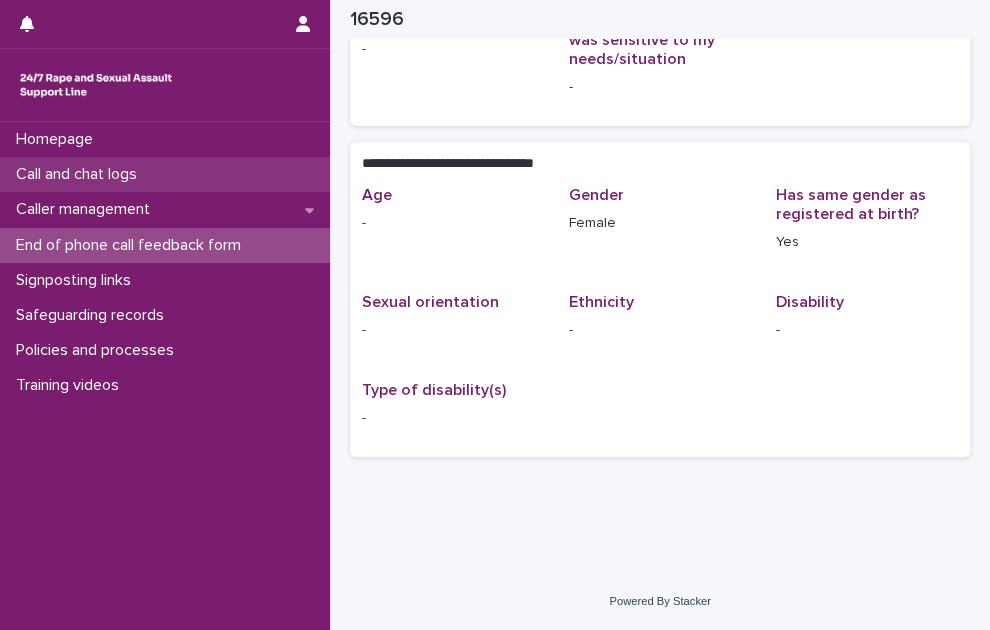 click on "Call and chat logs" at bounding box center [165, 174] 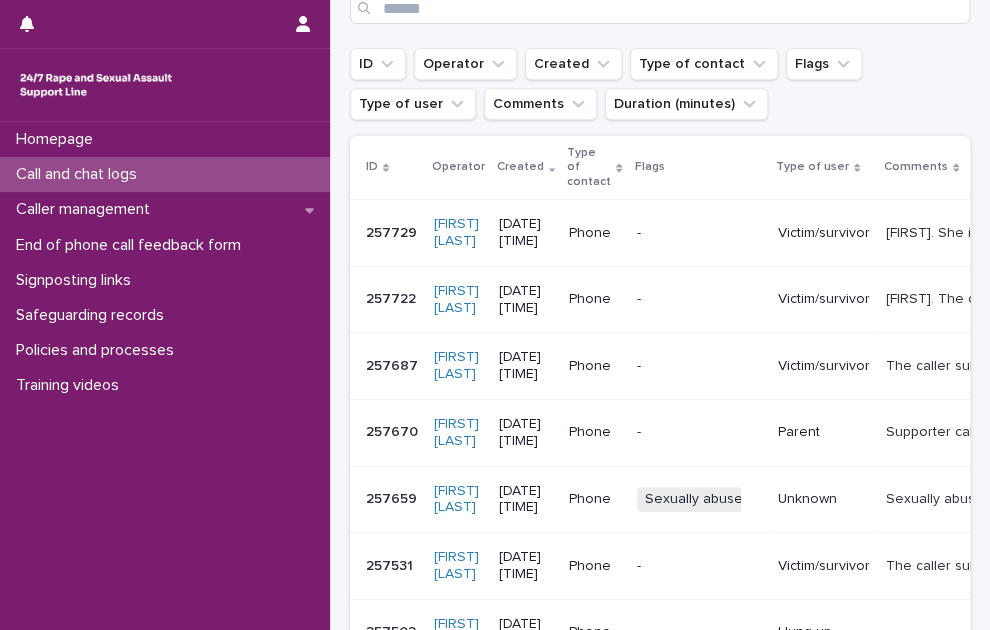 scroll, scrollTop: 0, scrollLeft: 0, axis: both 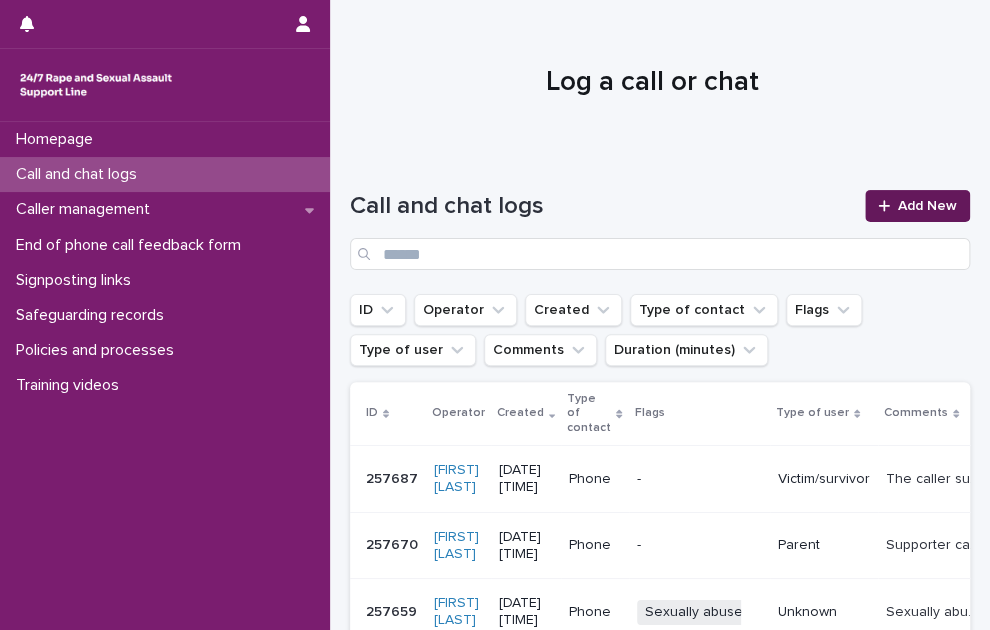 click on "Add New" at bounding box center (917, 206) 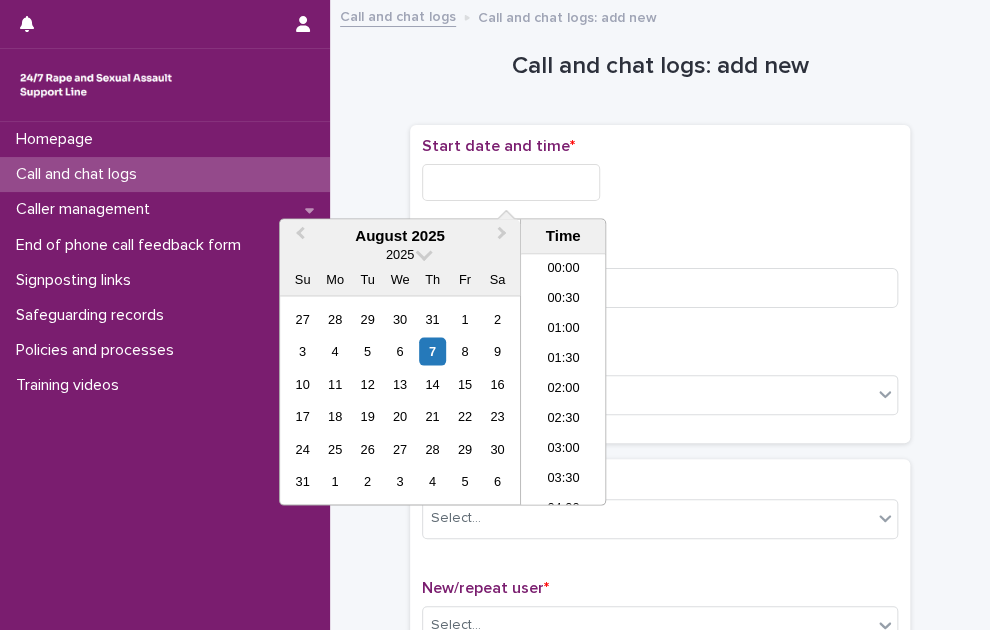 click at bounding box center (511, 182) 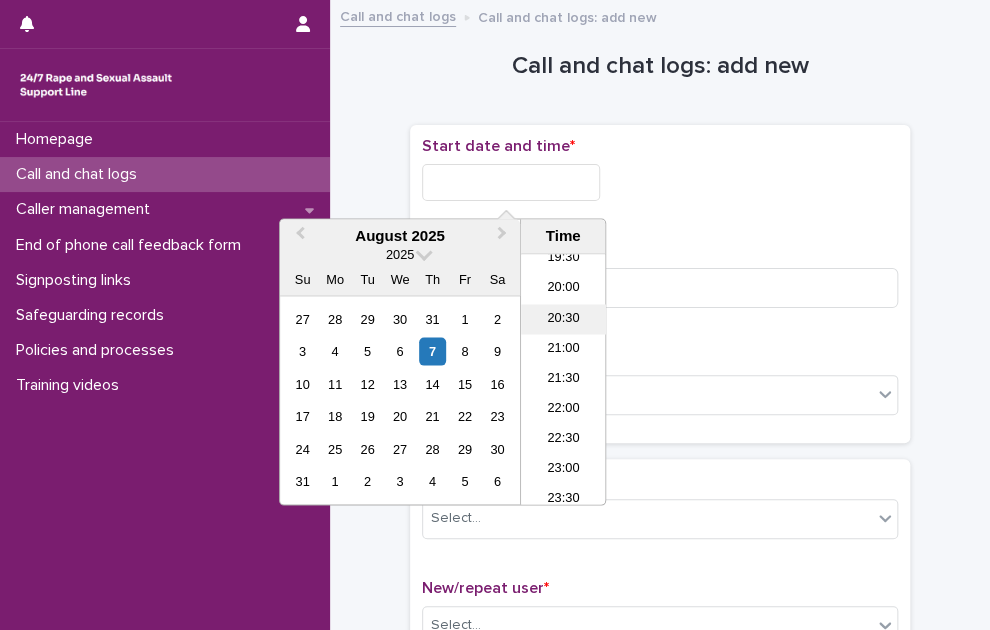 drag, startPoint x: 543, startPoint y: 321, endPoint x: 548, endPoint y: 269, distance: 52.23983 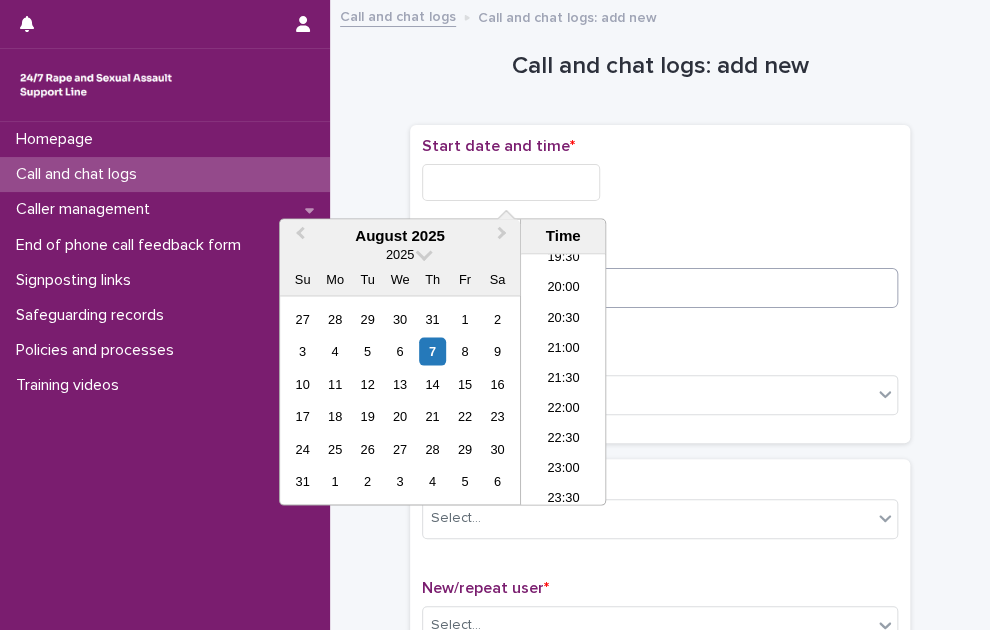 click on "20:30" at bounding box center (563, 320) 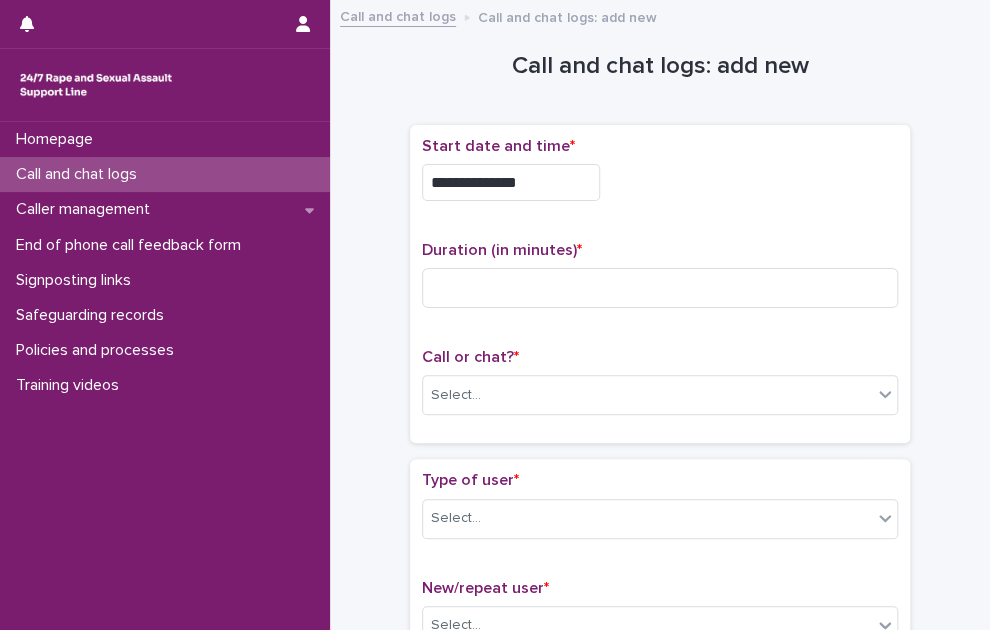 click on "**********" at bounding box center [511, 182] 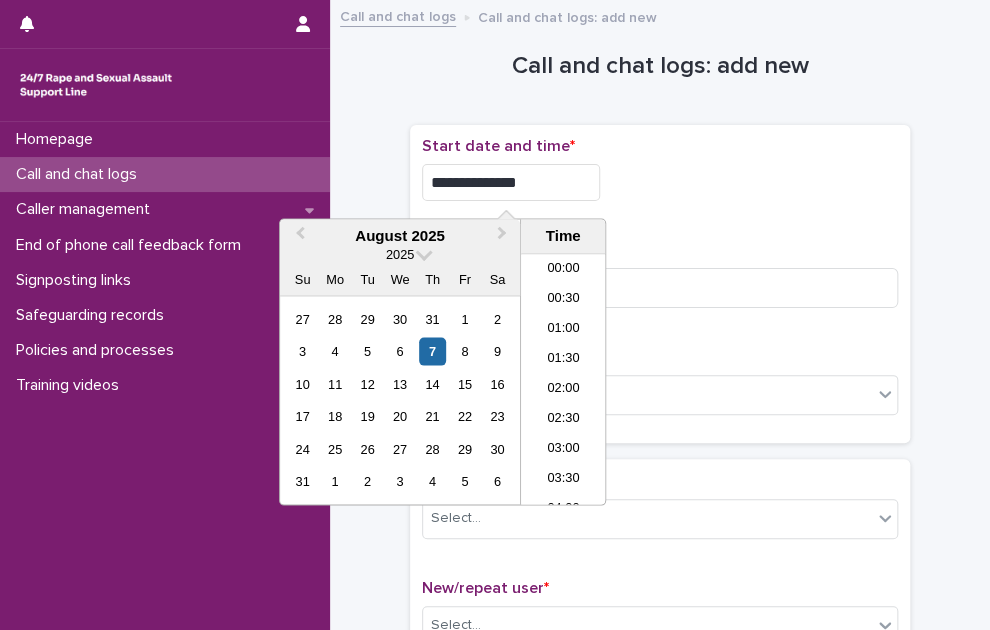 scroll, scrollTop: 1120, scrollLeft: 0, axis: vertical 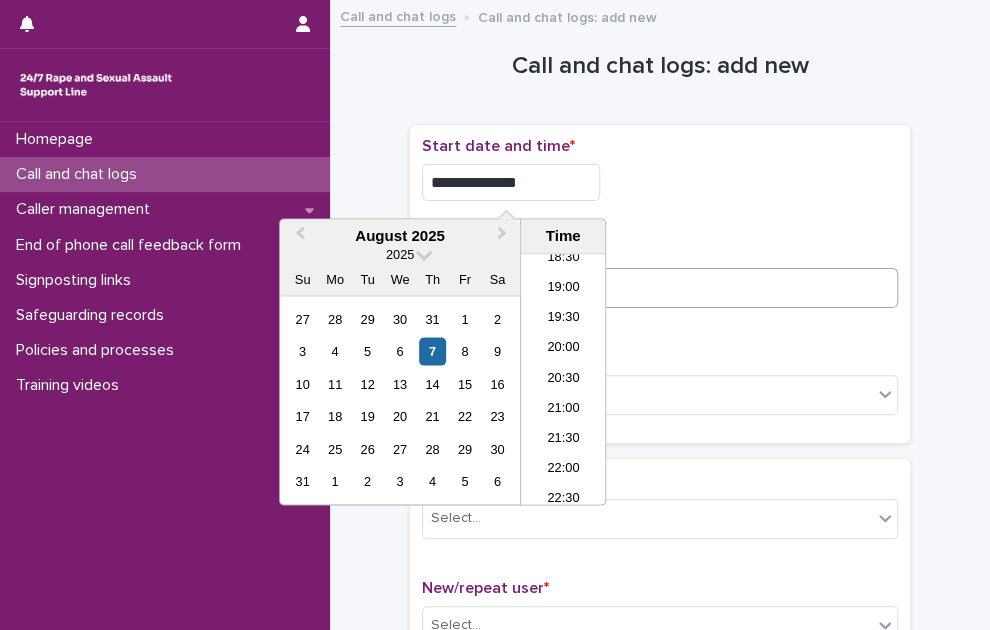 type on "**********" 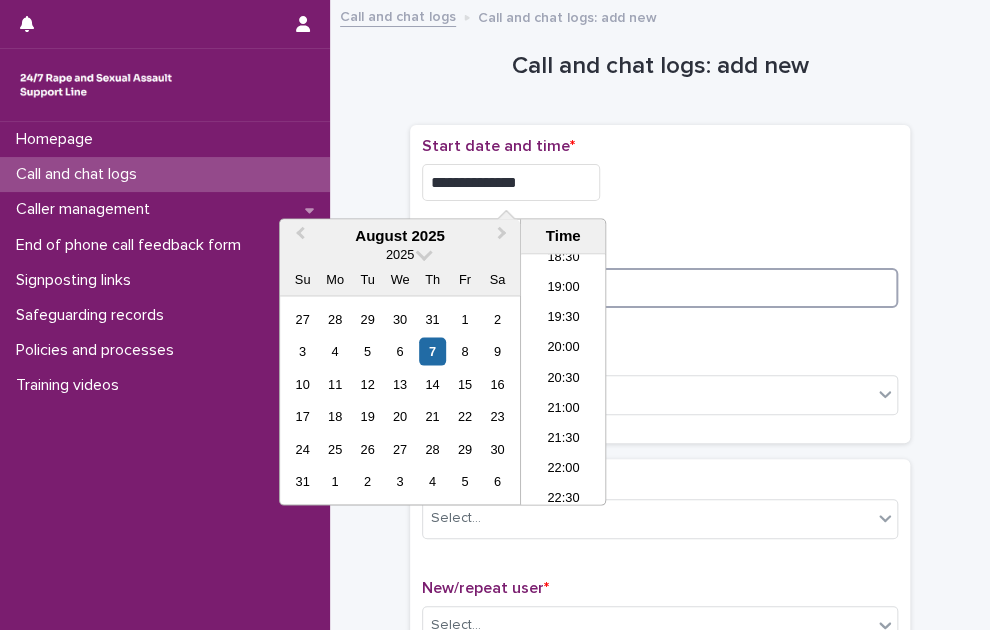 click at bounding box center (660, 288) 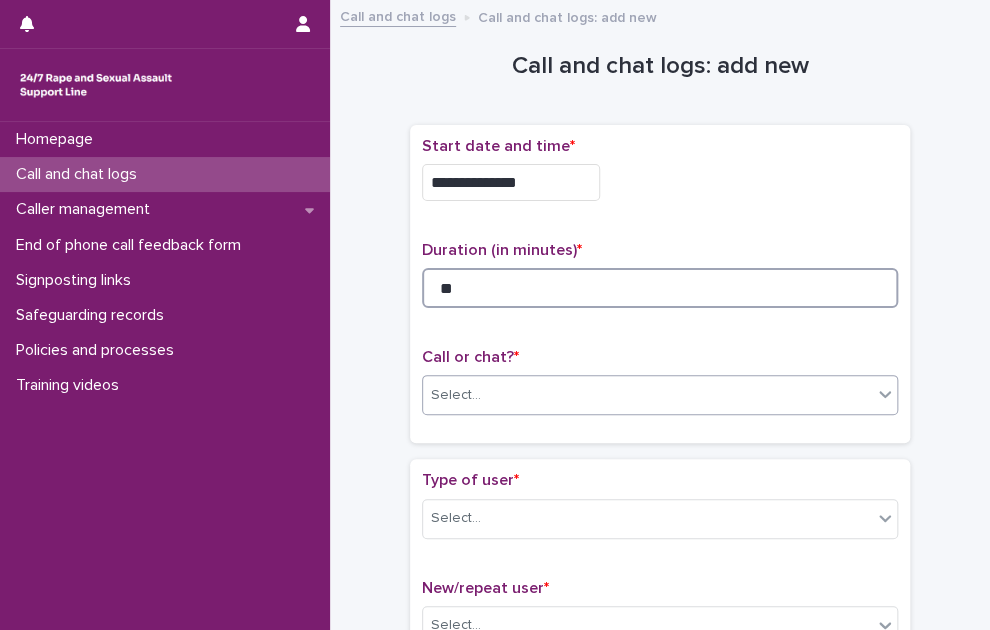 type on "**" 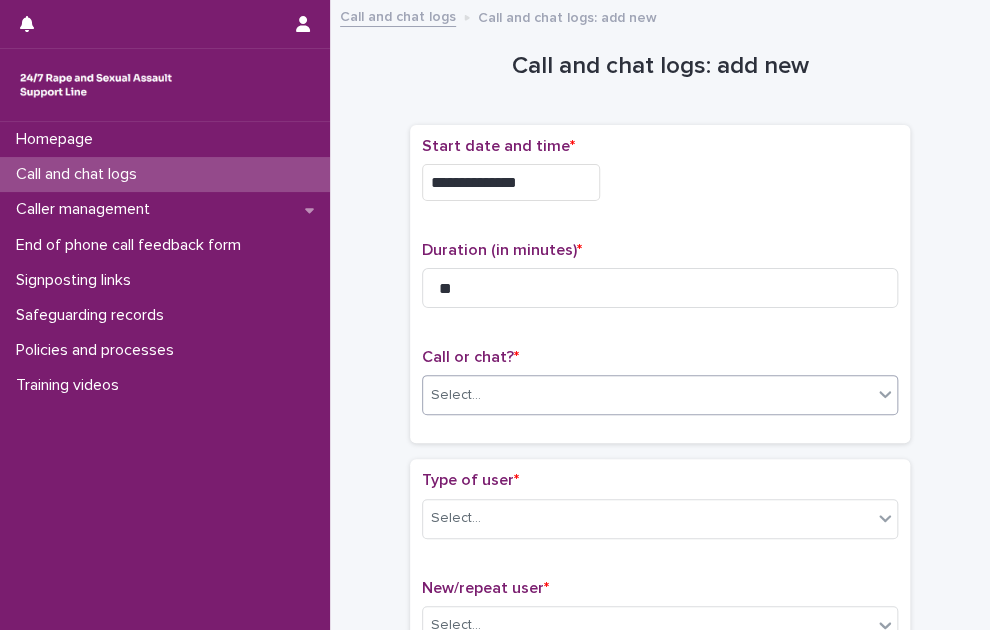 click on "Select..." at bounding box center [647, 395] 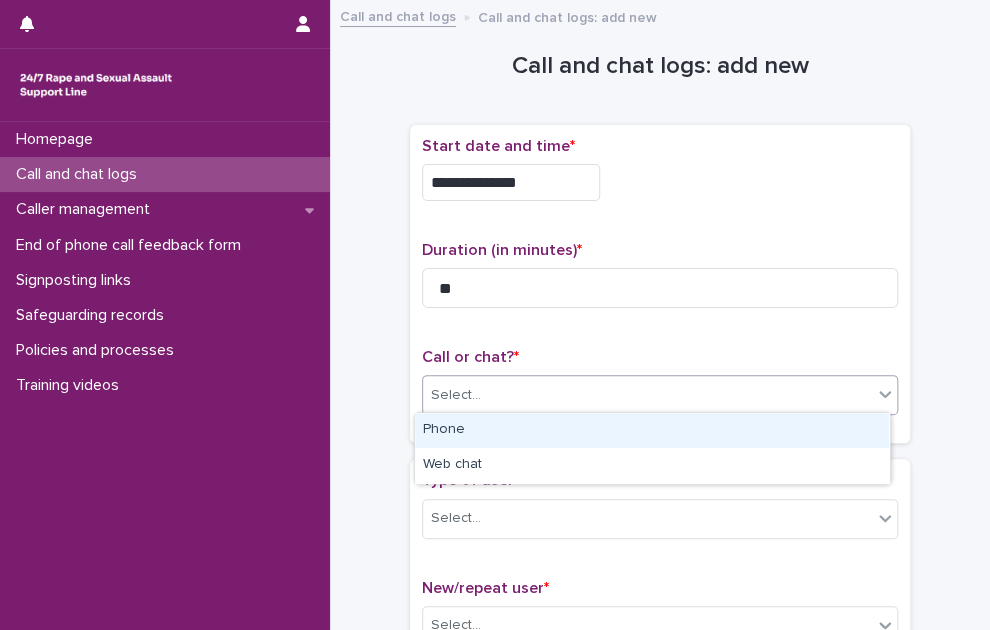 click on "Phone" at bounding box center (652, 430) 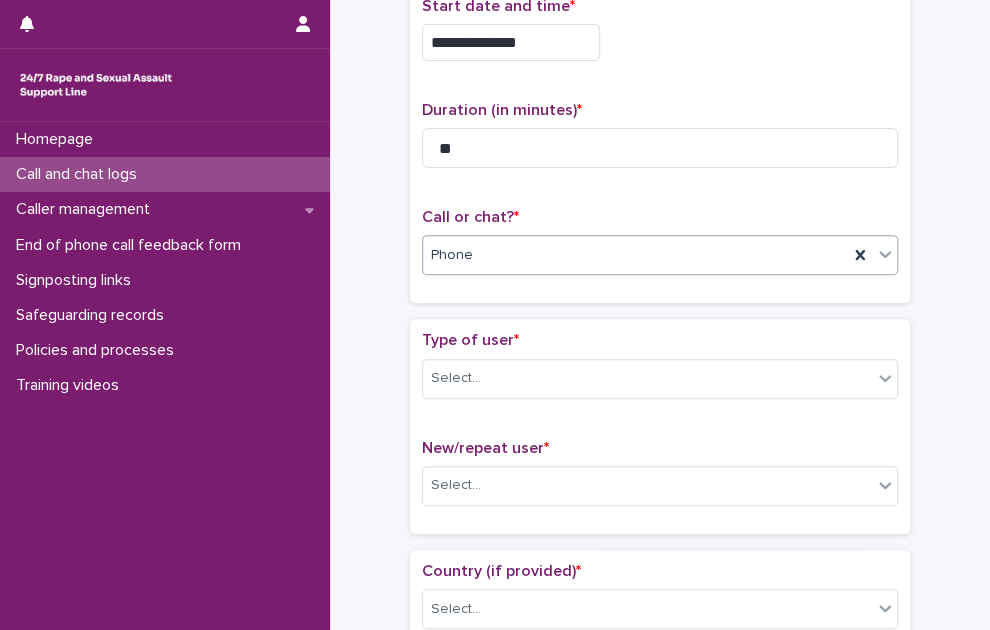 scroll, scrollTop: 200, scrollLeft: 0, axis: vertical 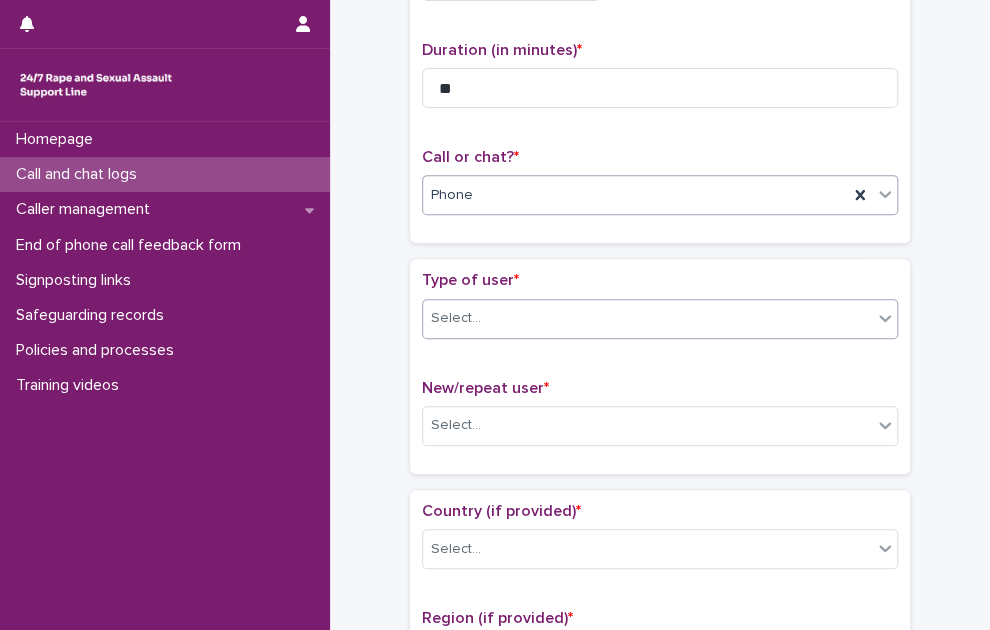 click on "Select..." at bounding box center [456, 318] 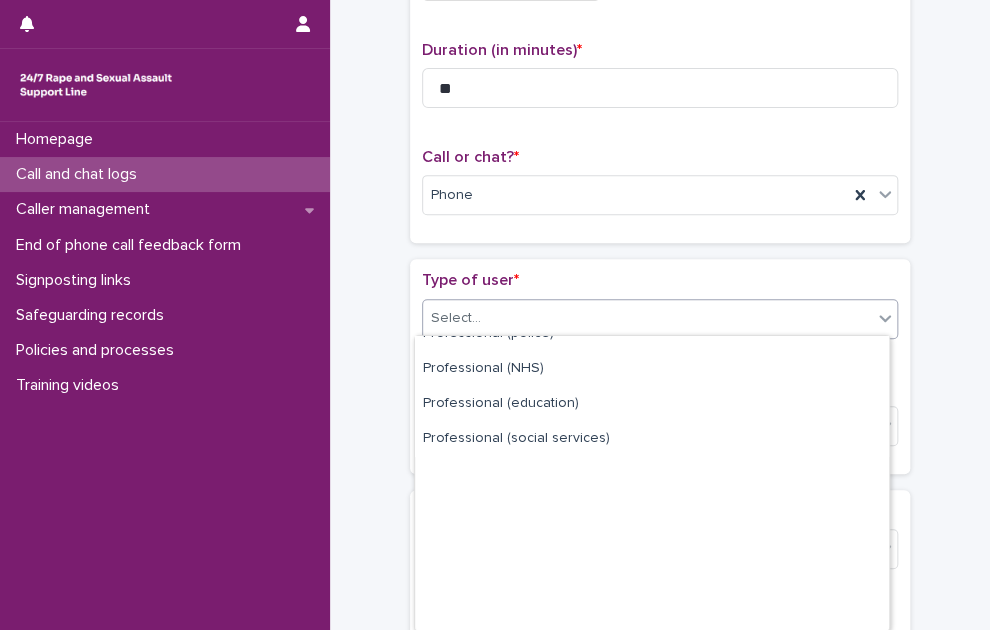 scroll, scrollTop: 0, scrollLeft: 0, axis: both 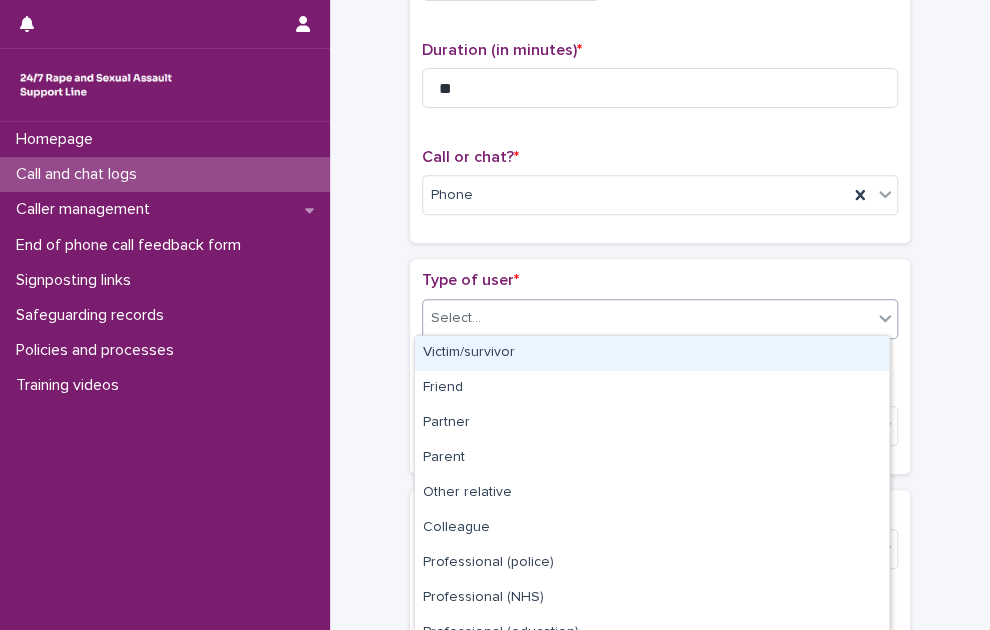 click on "Victim/survivor" at bounding box center (652, 353) 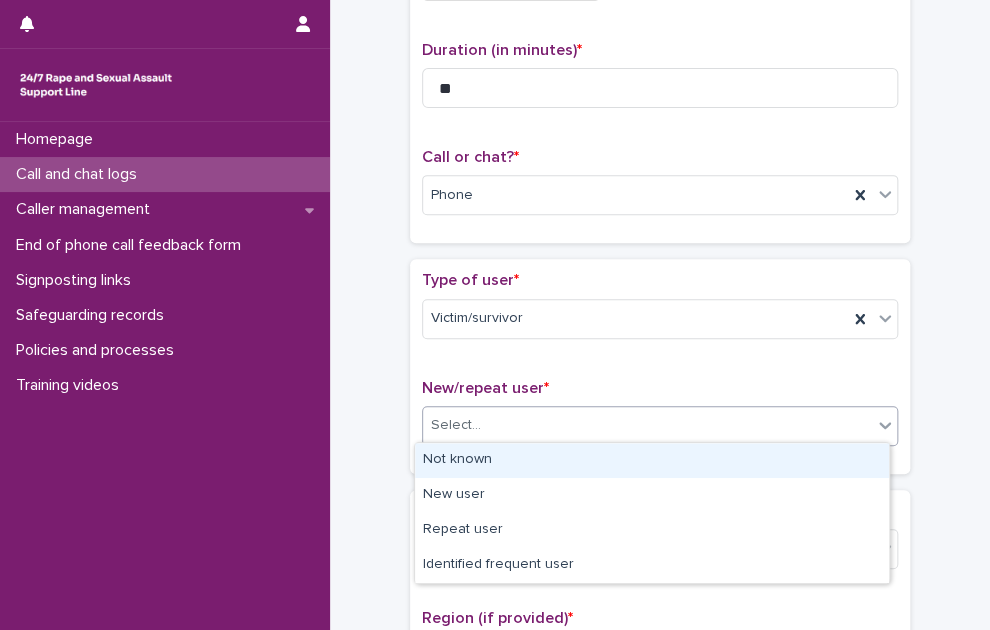 click on "Select..." at bounding box center [647, 425] 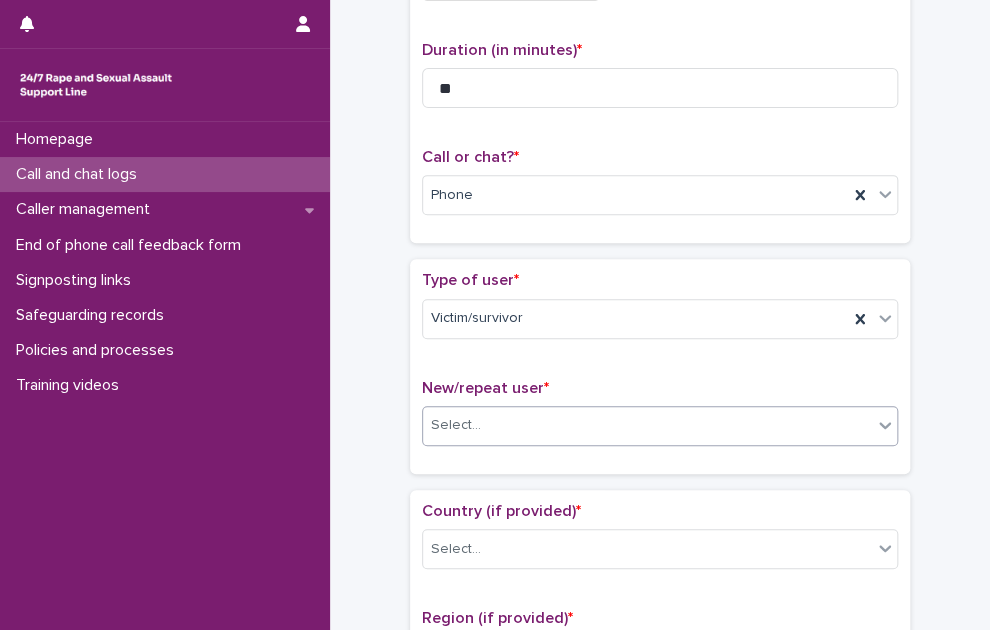 click on "Select..." at bounding box center (647, 425) 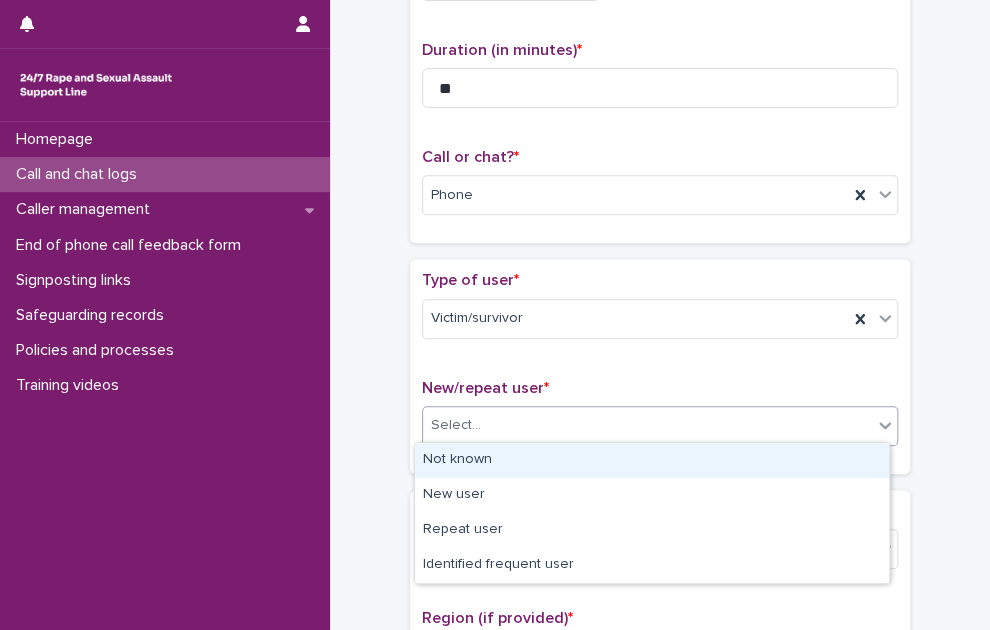 click on "Select..." at bounding box center (647, 425) 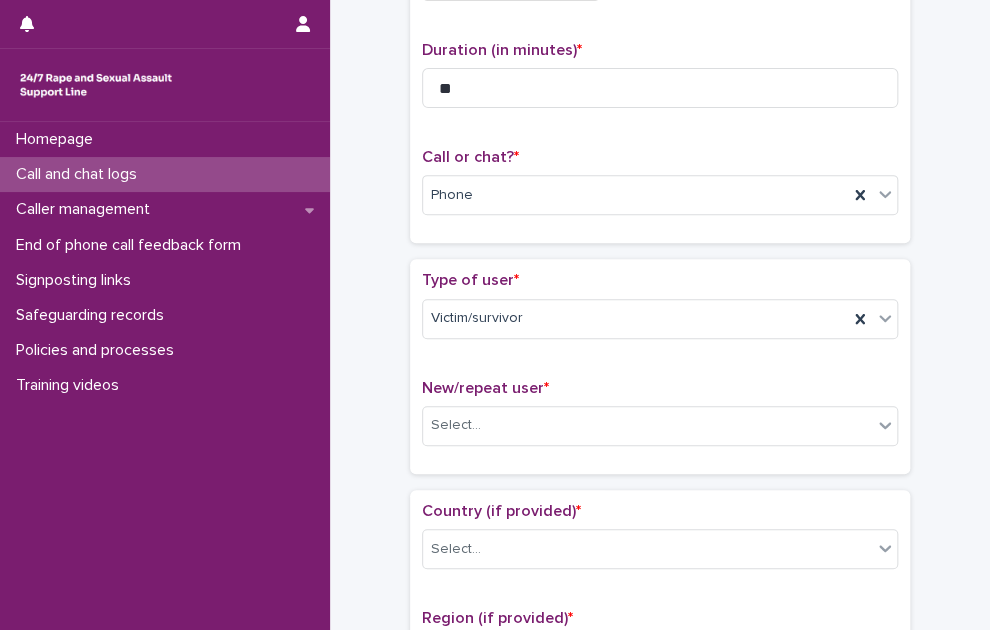 click on "**********" at bounding box center [660, 835] 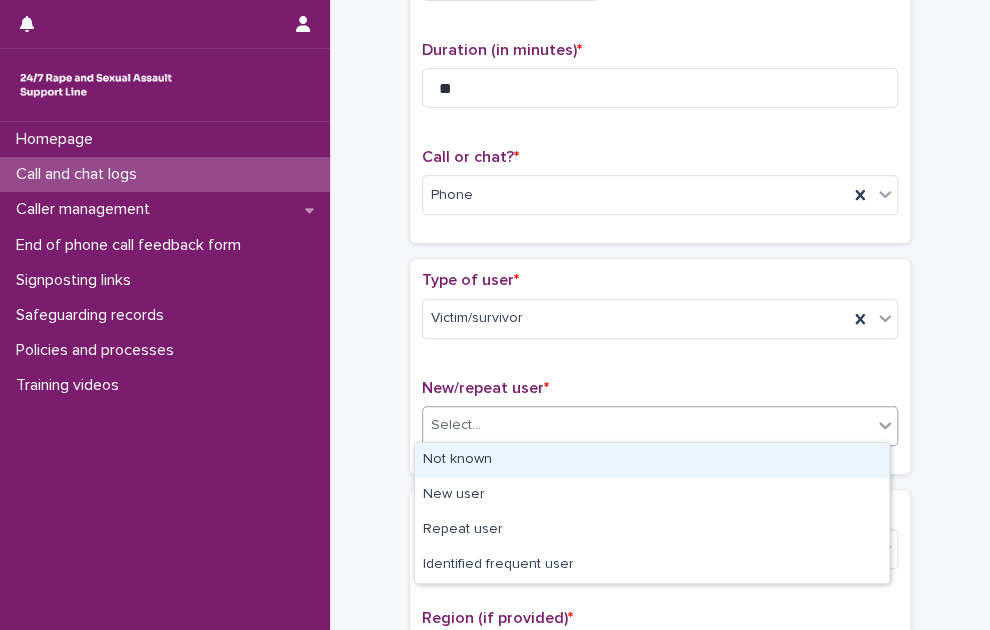 click on "Select..." at bounding box center (647, 425) 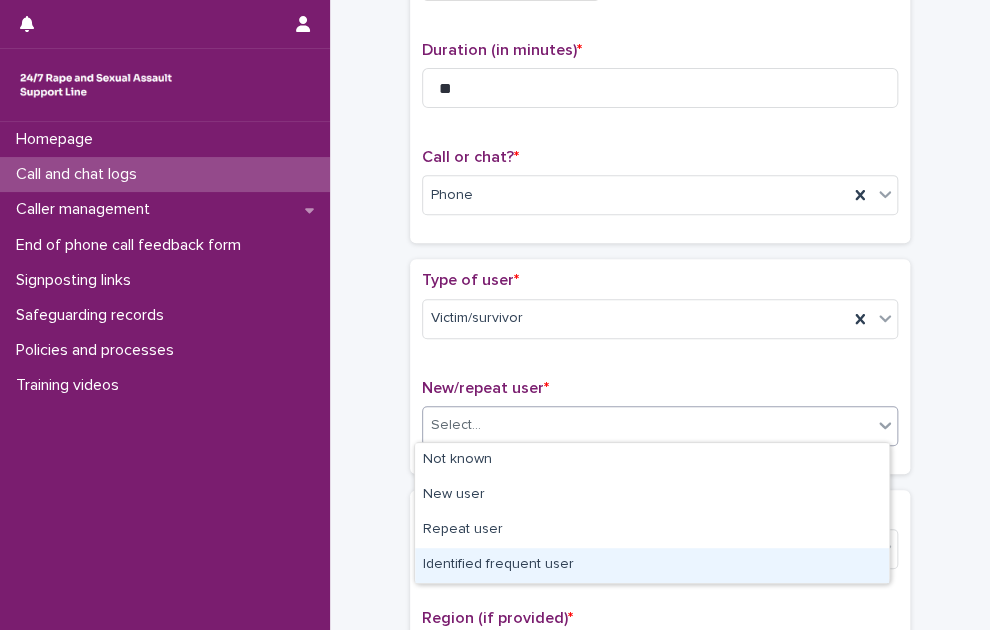 click on "Identified frequent user" at bounding box center (652, 565) 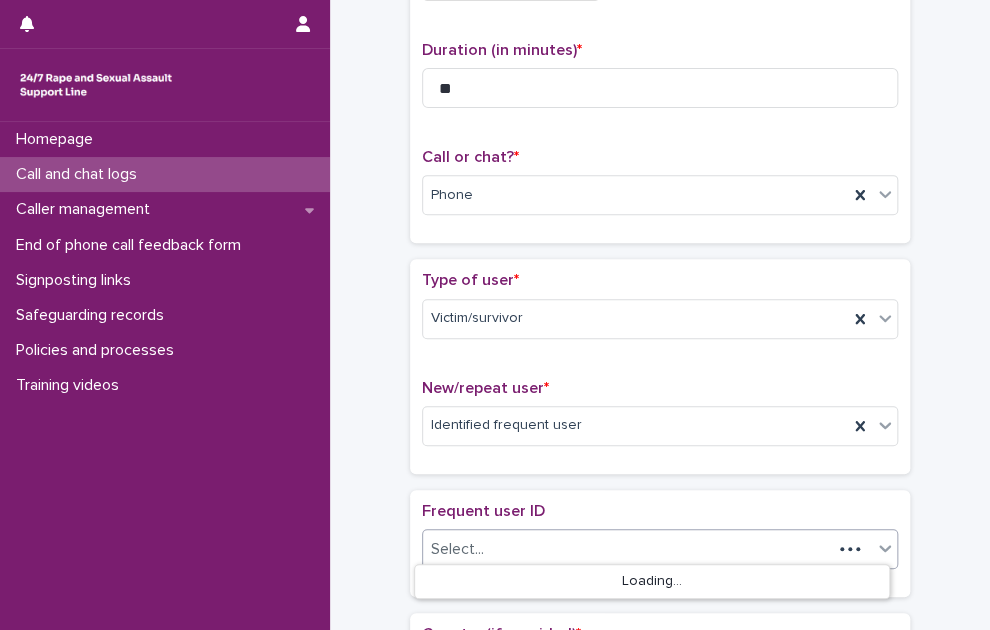 click on "Select..." at bounding box center (627, 549) 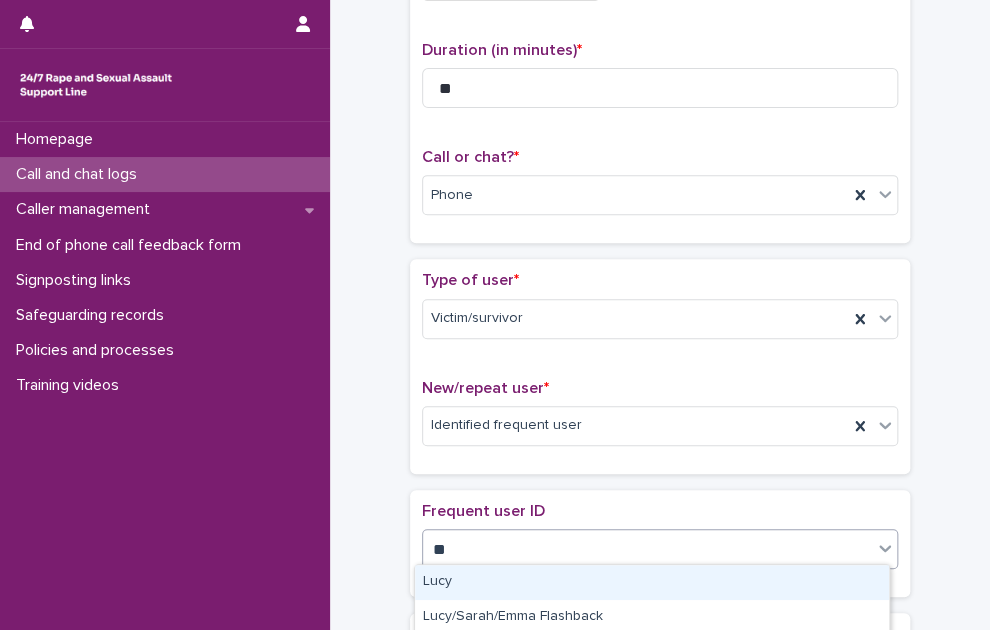 type on "***" 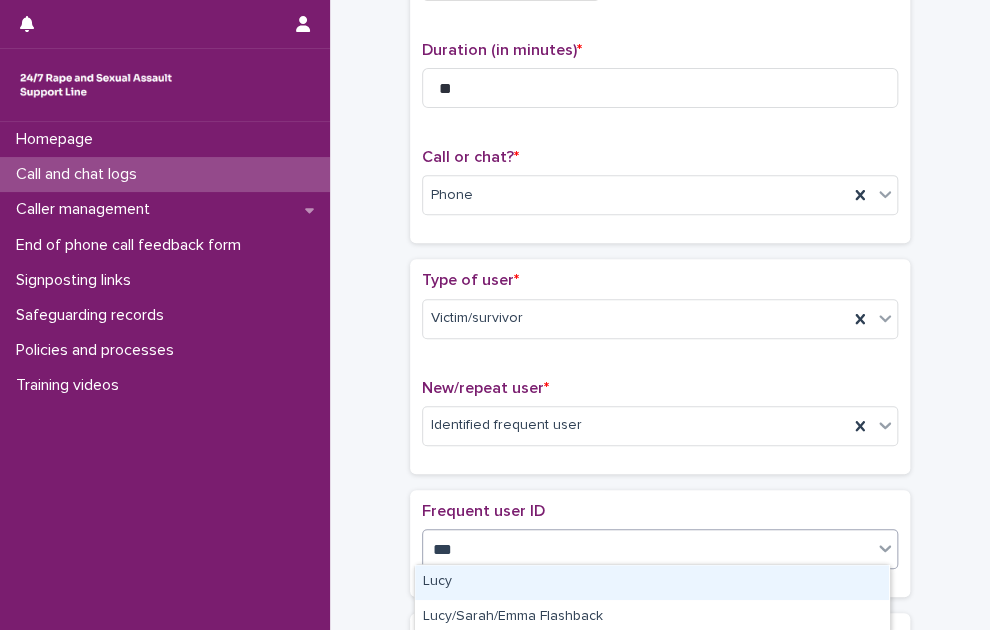 type 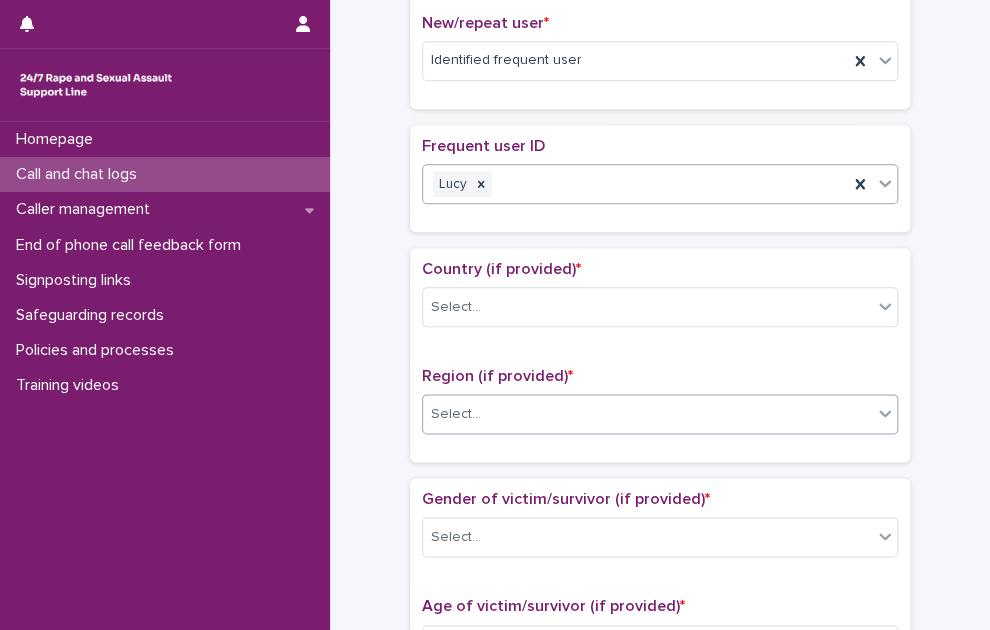 scroll, scrollTop: 600, scrollLeft: 0, axis: vertical 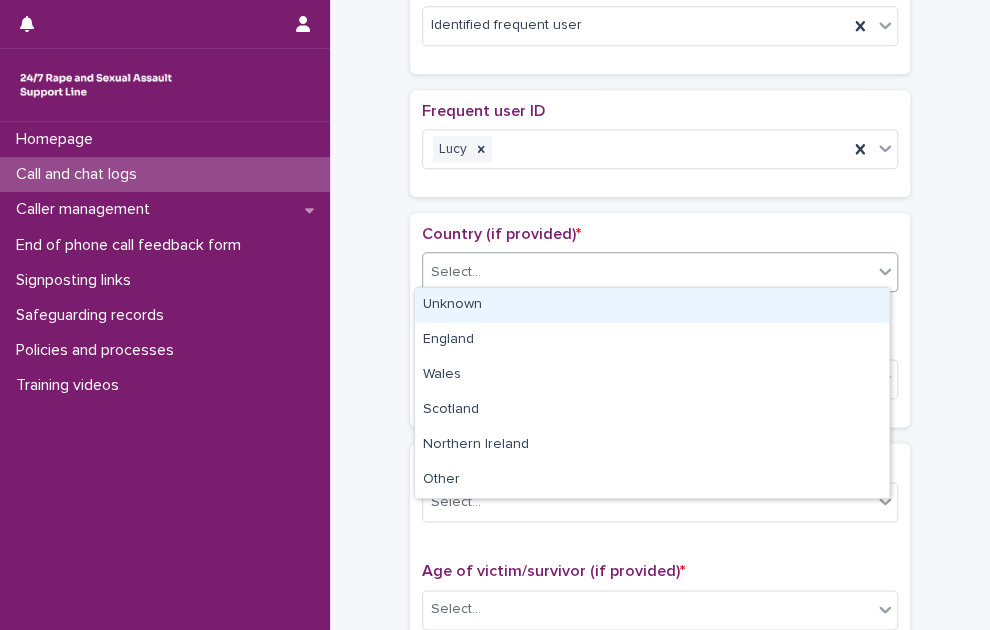 click on "Select..." at bounding box center (647, 272) 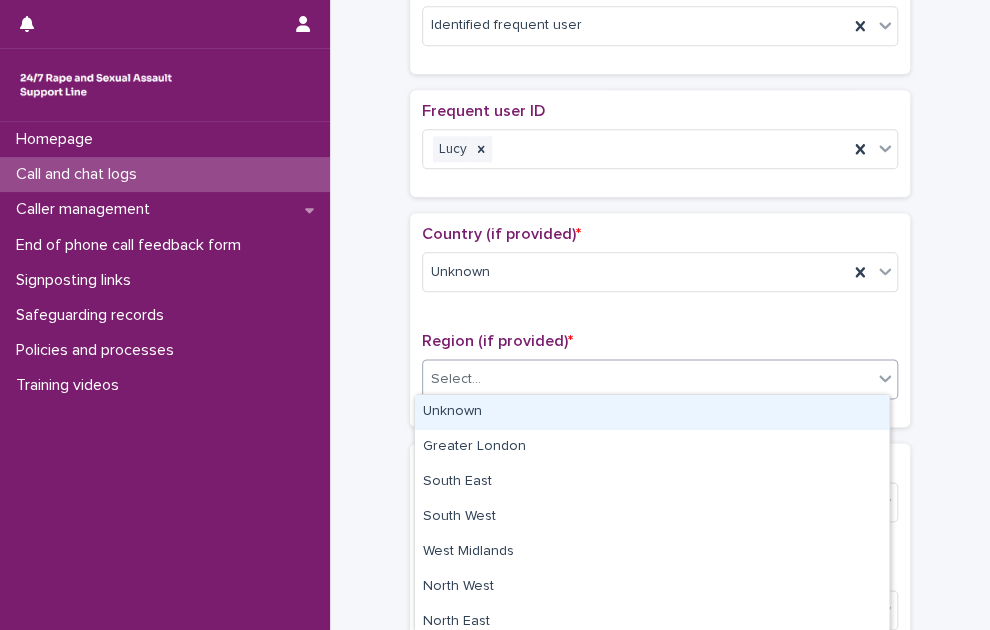 click on "Select..." at bounding box center (647, 379) 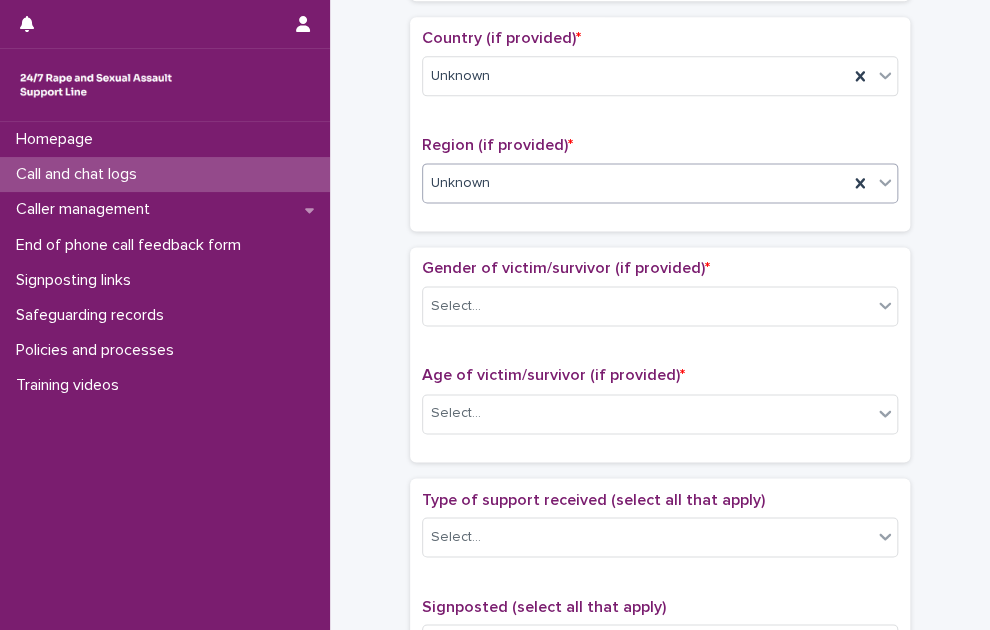 scroll, scrollTop: 800, scrollLeft: 0, axis: vertical 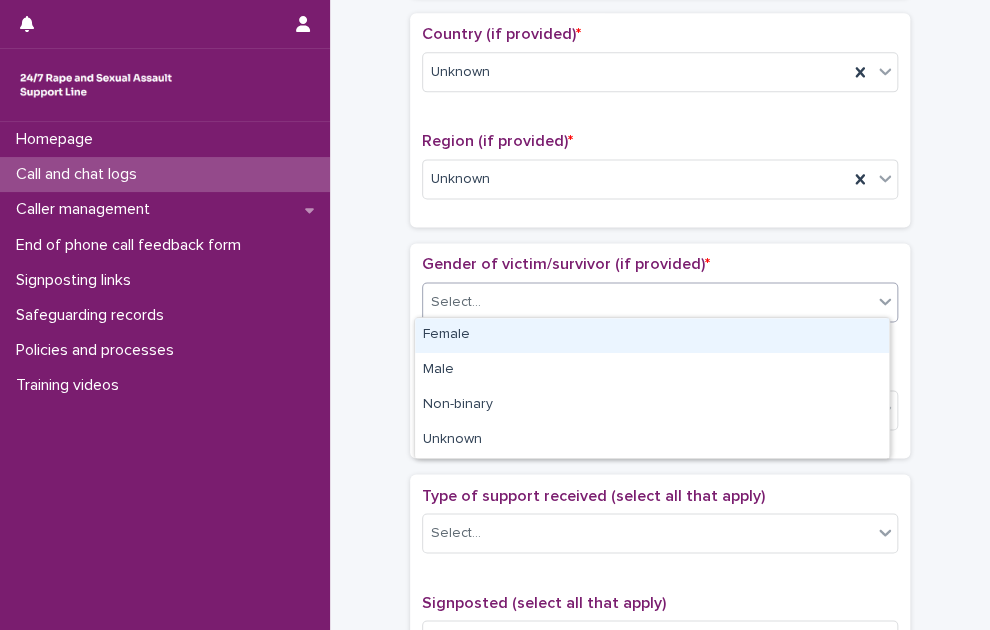 click on "Select..." at bounding box center [456, 302] 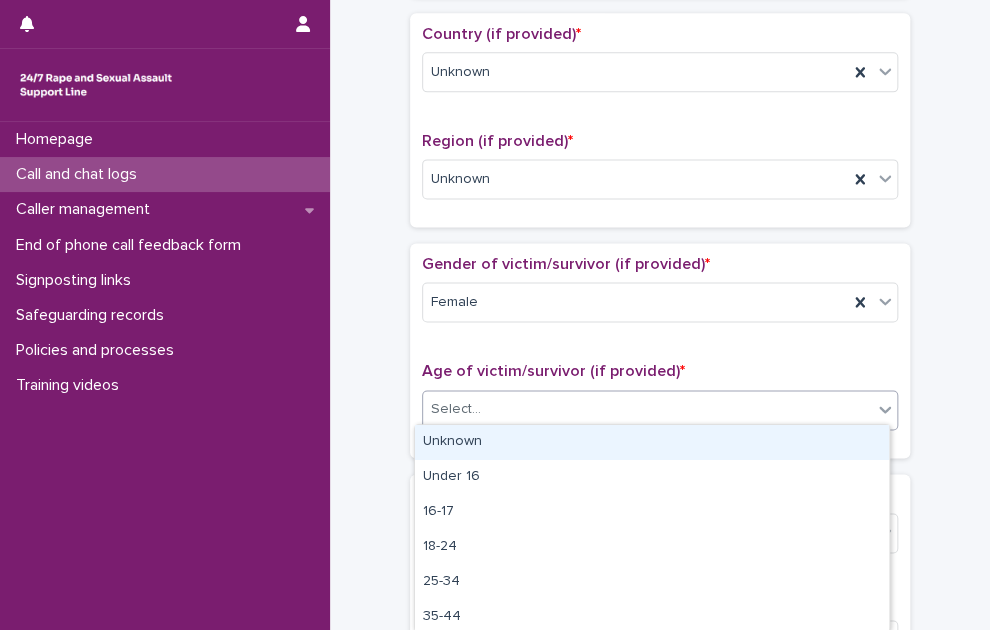 click on "Select..." at bounding box center (647, 409) 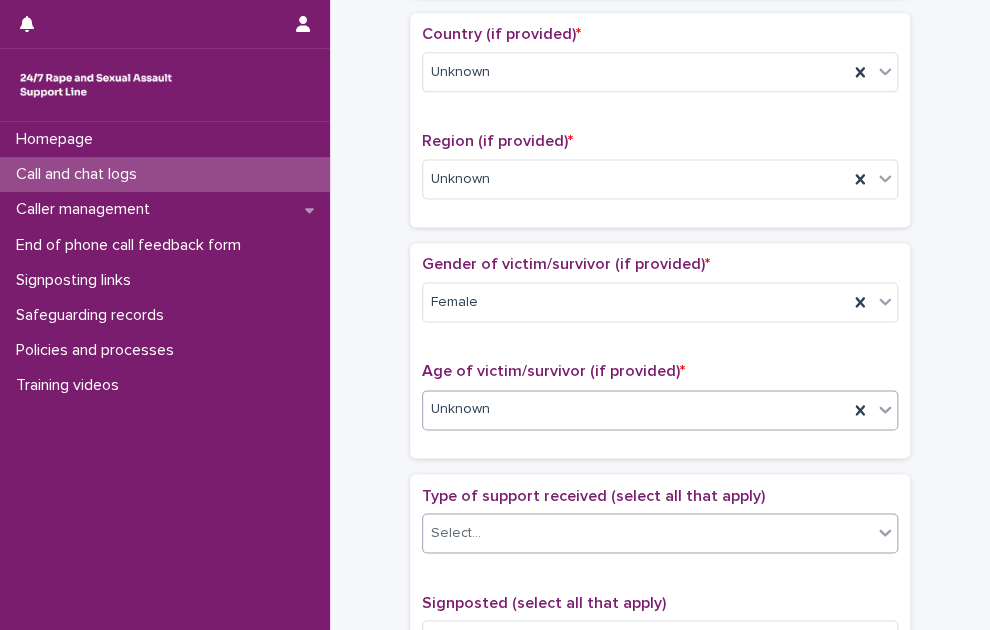 click on "Select..." at bounding box center (647, 532) 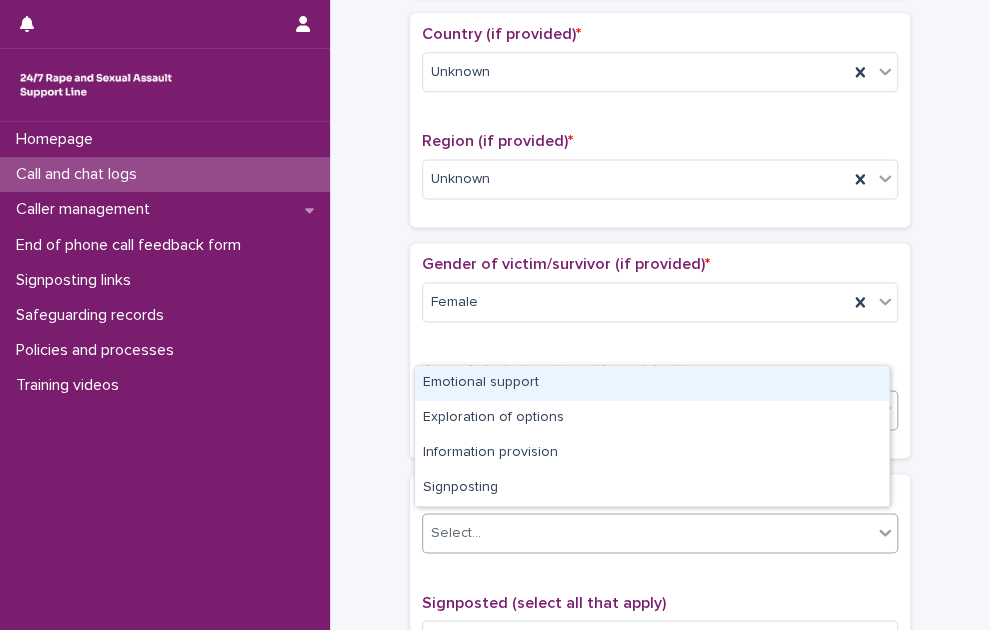 click on "Emotional support" at bounding box center [652, 383] 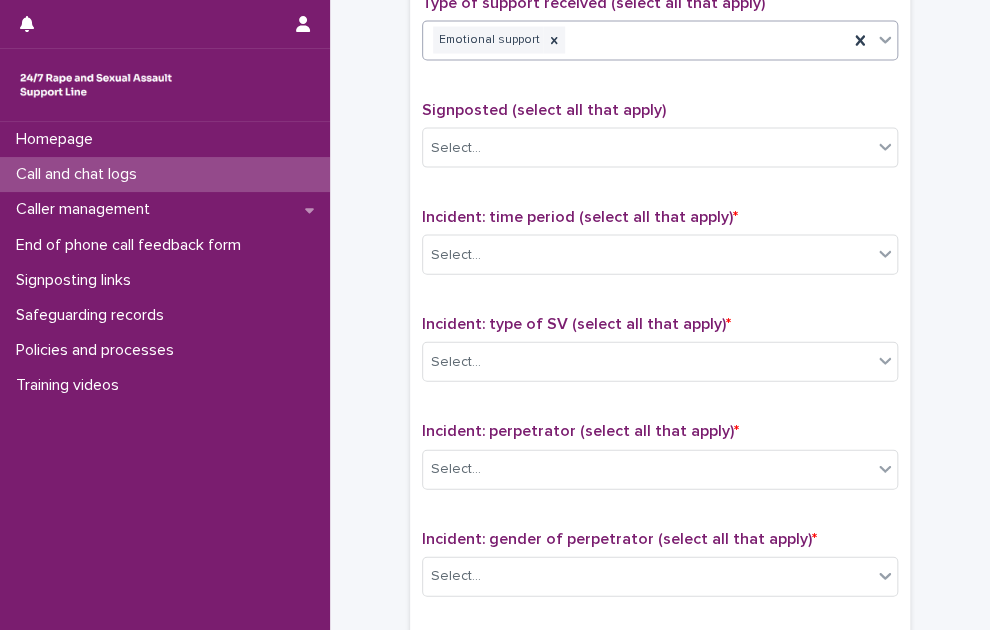scroll, scrollTop: 1400, scrollLeft: 0, axis: vertical 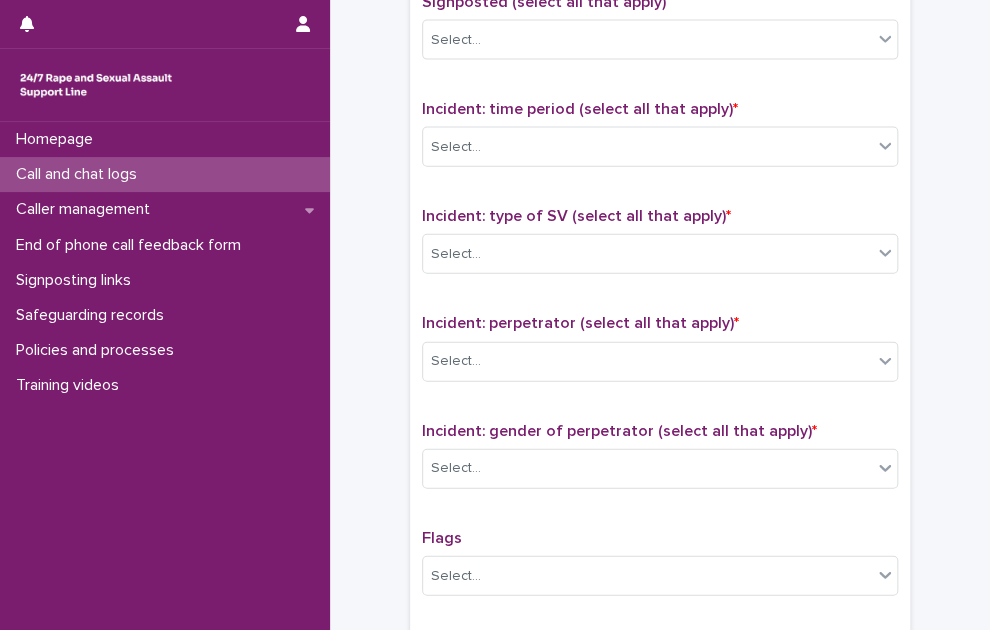 click on "Incident: time period (select all that apply) * Select..." at bounding box center (660, 141) 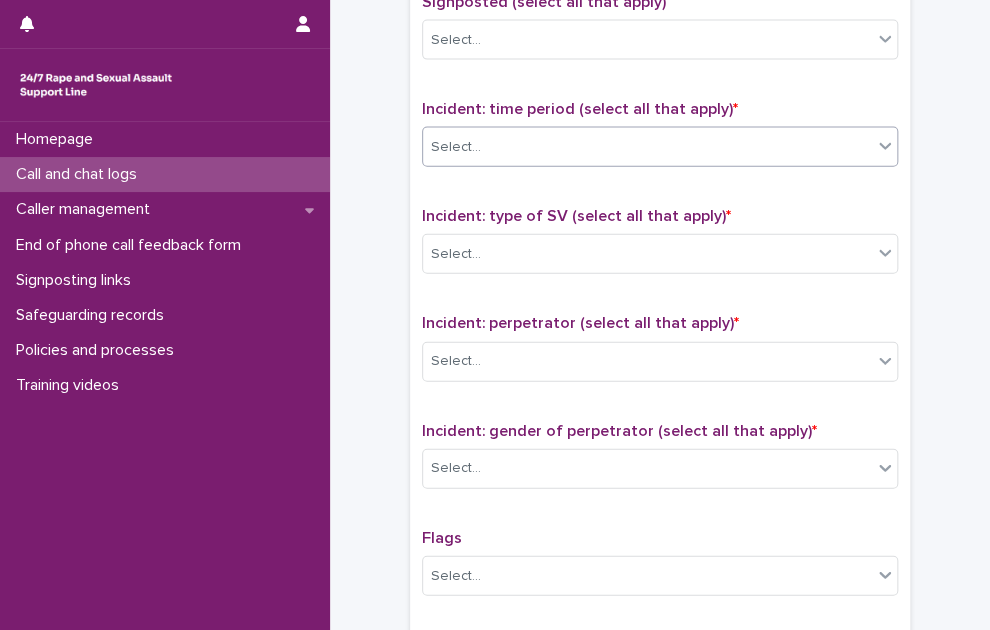 click on "Select..." at bounding box center [456, 147] 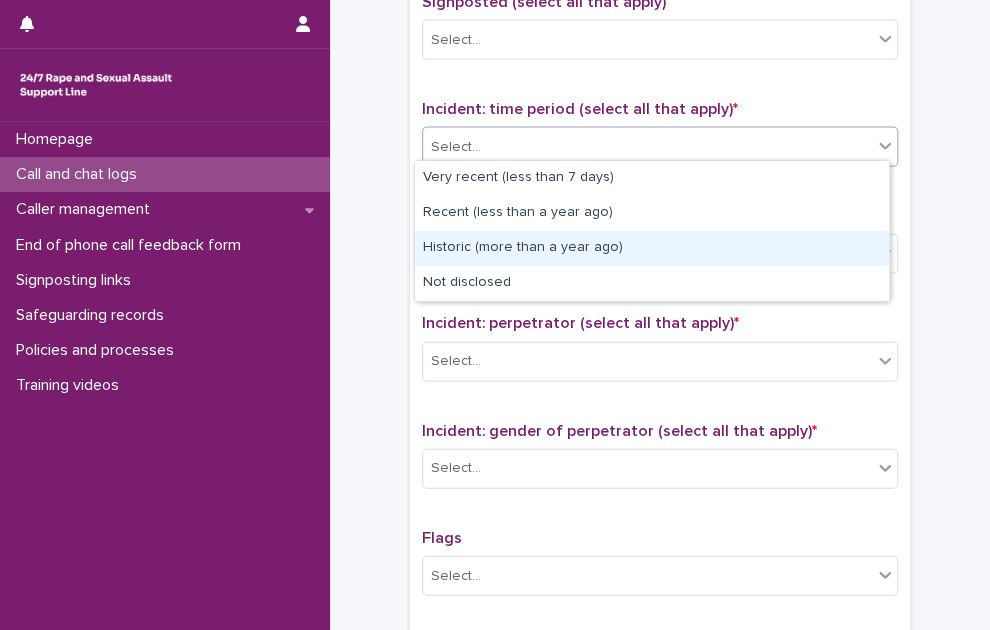 click on "Historic (more than a year ago)" at bounding box center (652, 248) 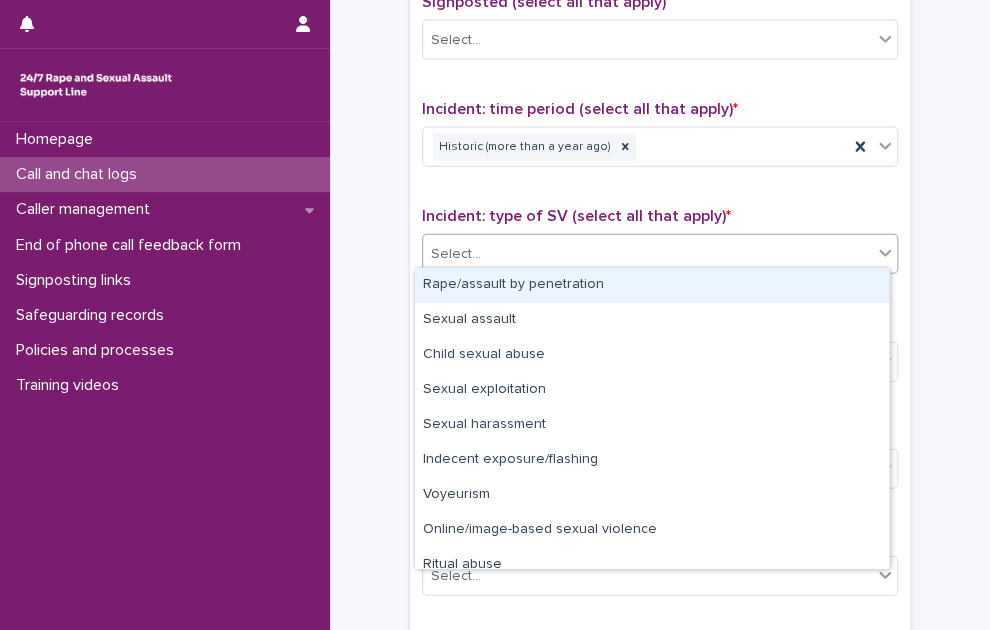click on "Select..." at bounding box center [456, 254] 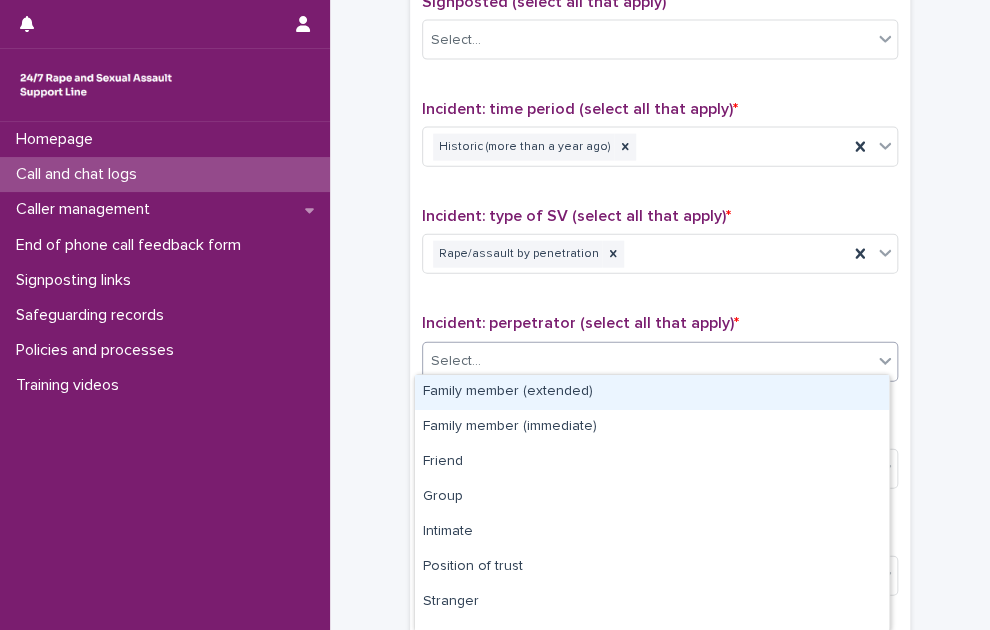 click at bounding box center (484, 360) 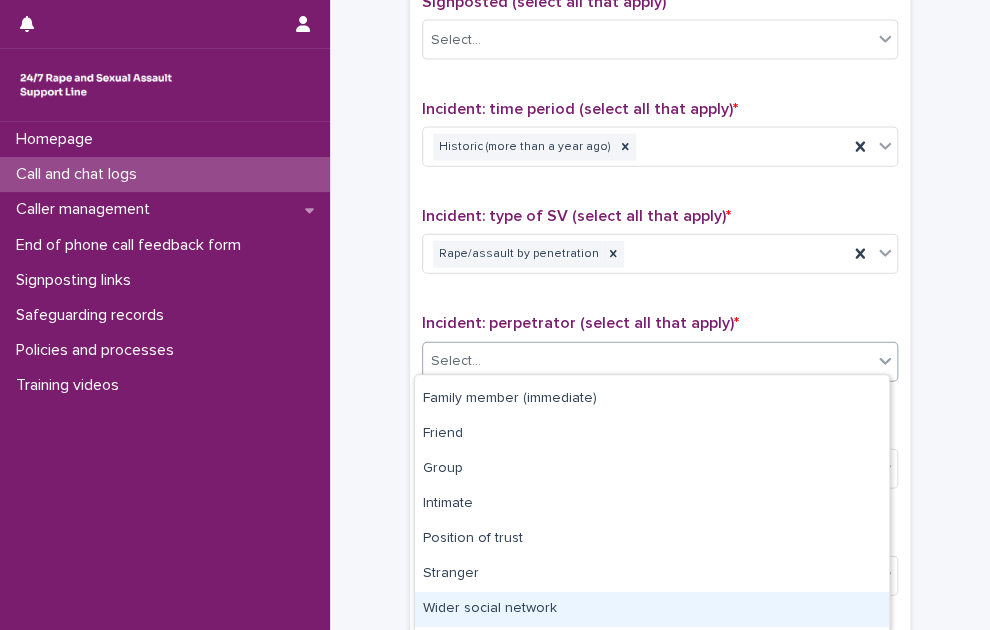 scroll, scrollTop: 128, scrollLeft: 0, axis: vertical 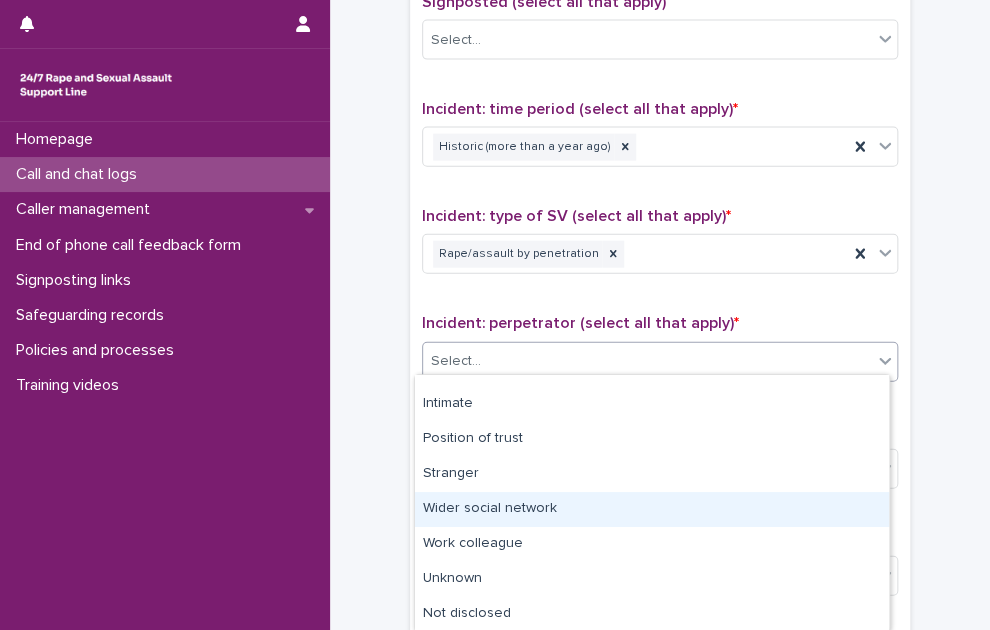 click on "Wider social network" at bounding box center [652, 509] 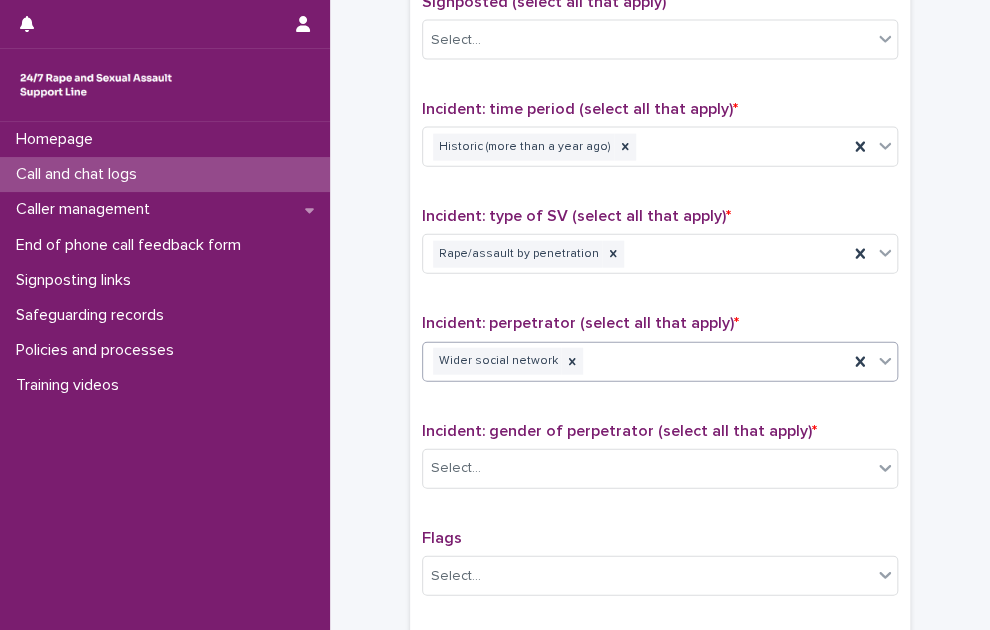 click on "Wider social network" at bounding box center [635, 361] 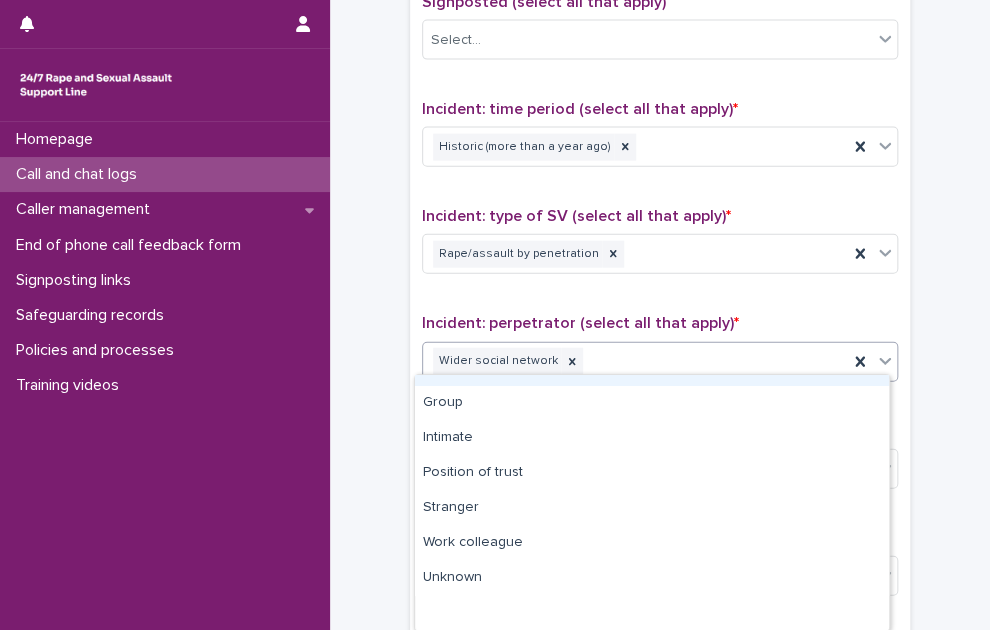 scroll, scrollTop: 0, scrollLeft: 0, axis: both 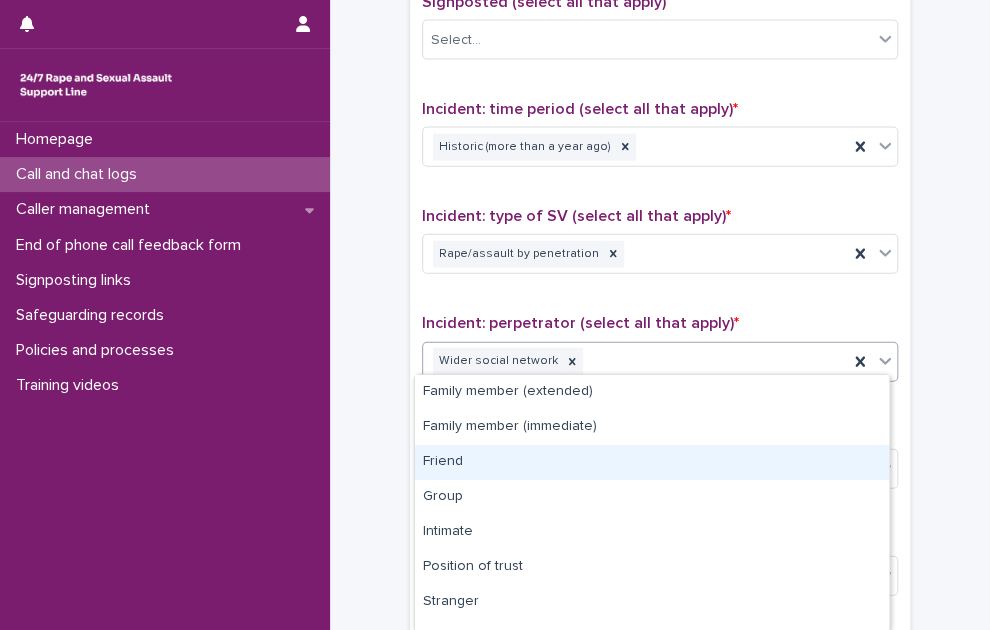 click on "Friend" at bounding box center (652, 462) 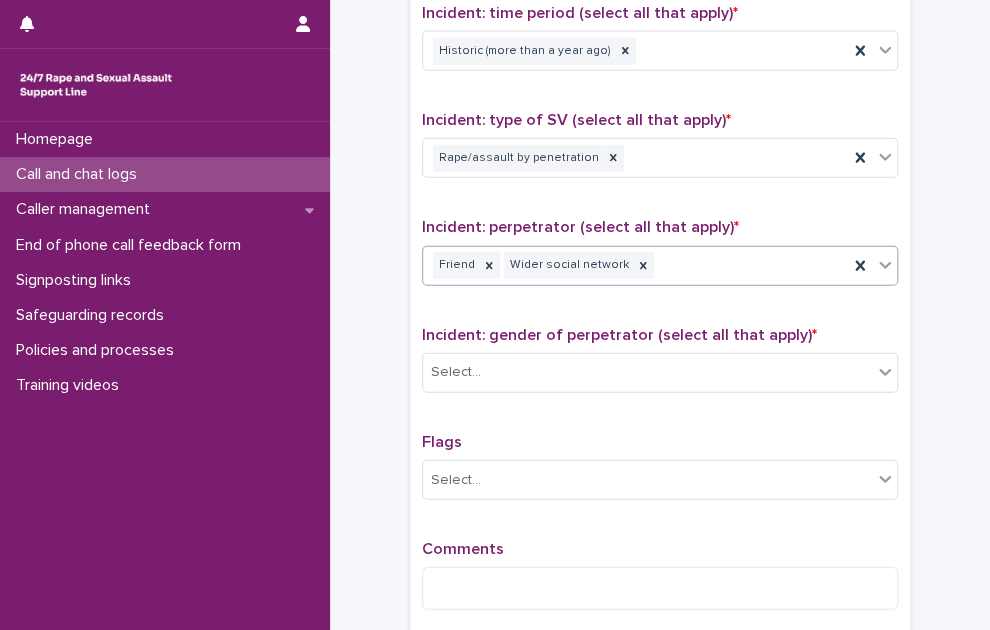 scroll, scrollTop: 1500, scrollLeft: 0, axis: vertical 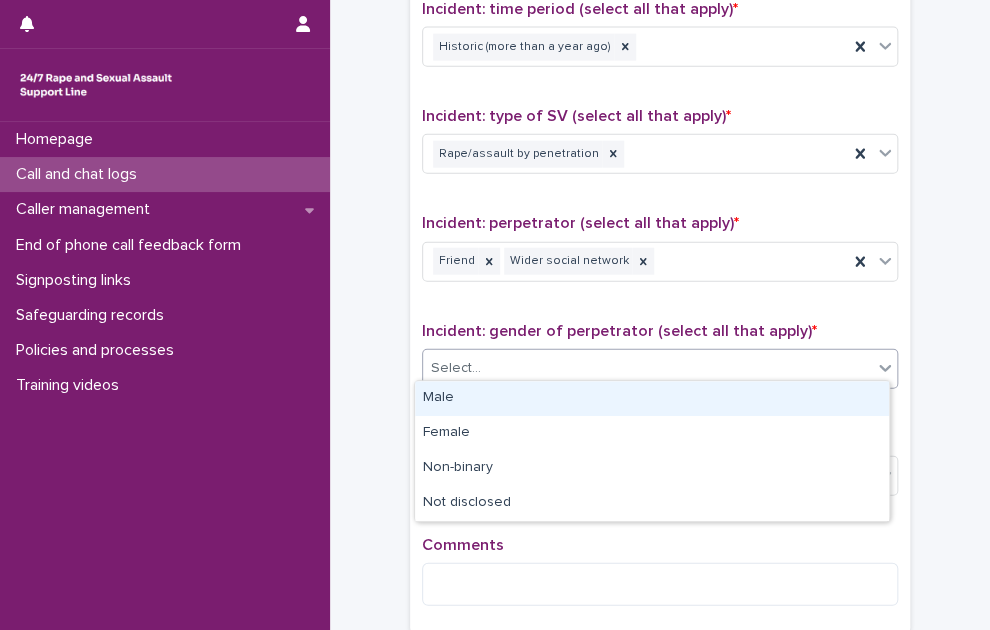 click on "Select..." at bounding box center (647, 368) 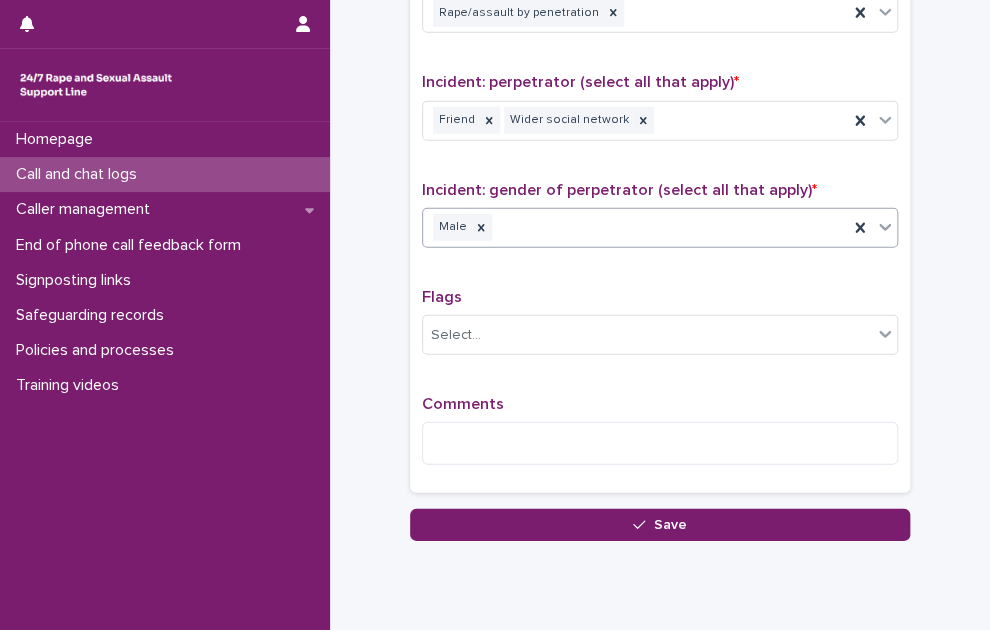scroll, scrollTop: 1700, scrollLeft: 0, axis: vertical 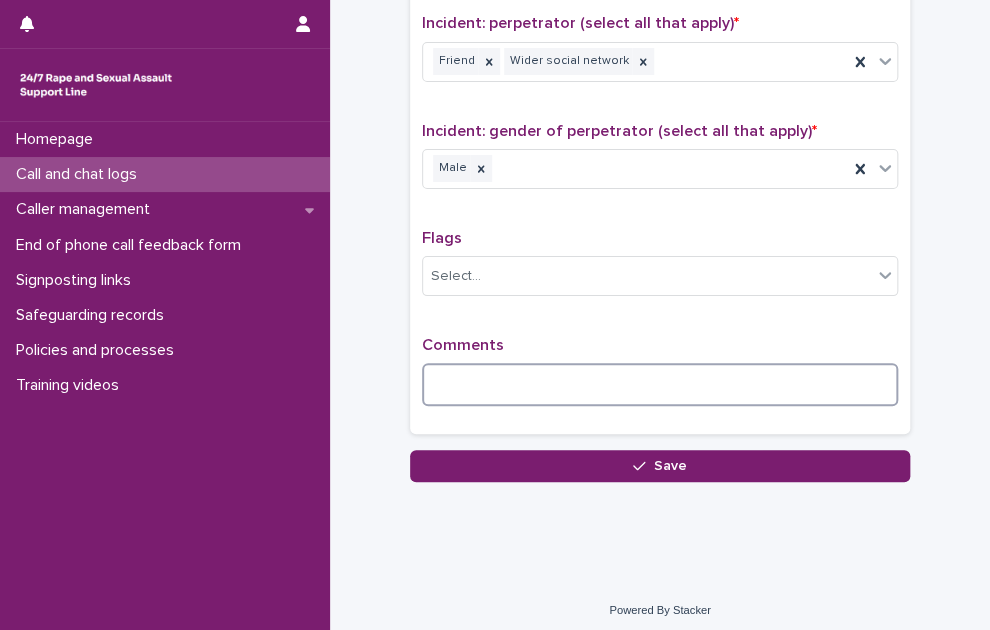drag, startPoint x: 540, startPoint y: 397, endPoint x: 536, endPoint y: 382, distance: 15.524175 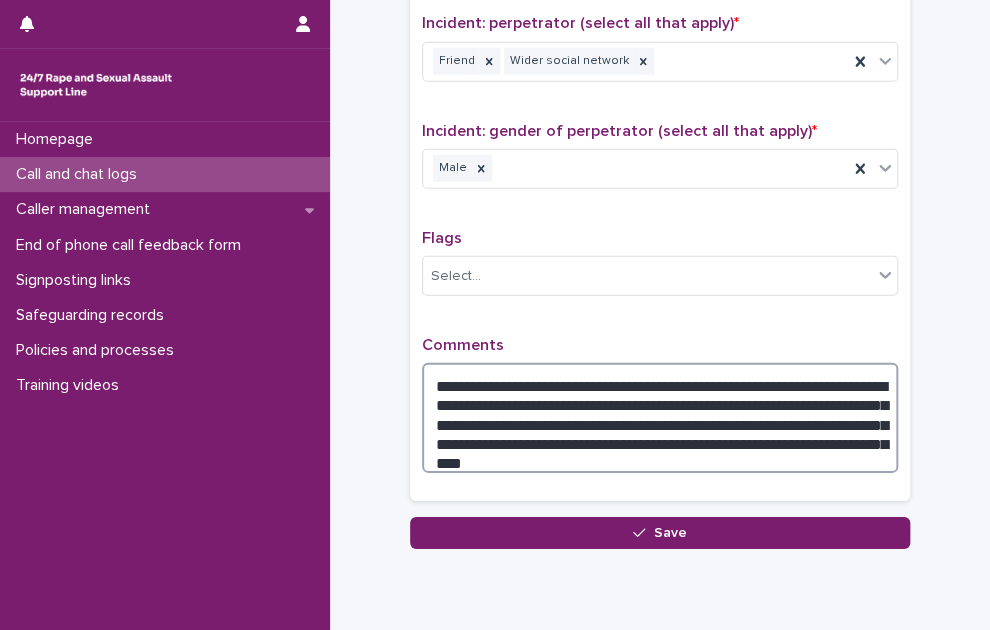 click on "**********" at bounding box center (660, 418) 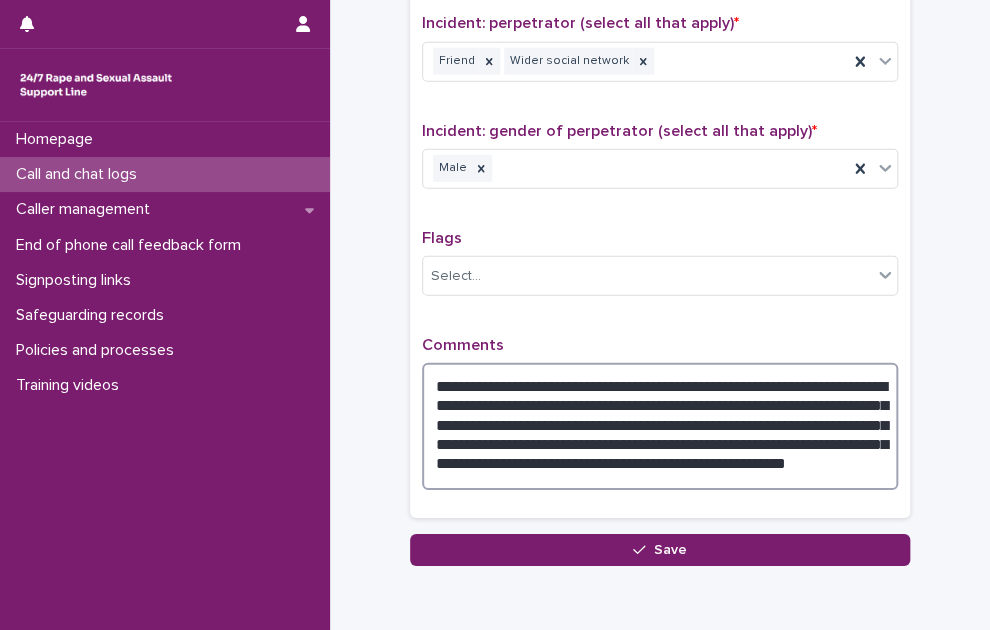 scroll, scrollTop: 1784, scrollLeft: 0, axis: vertical 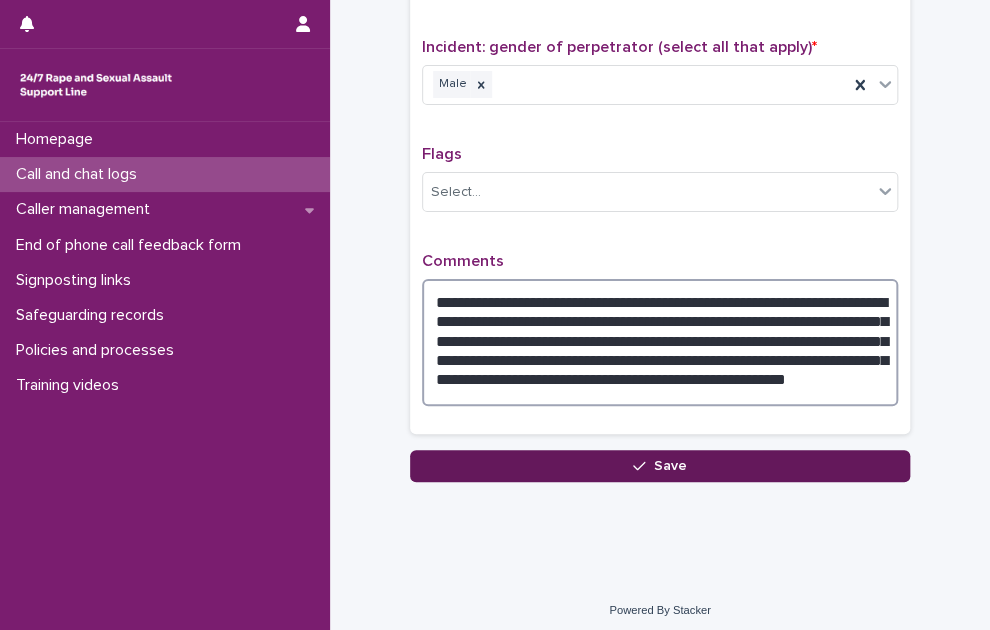 type on "**********" 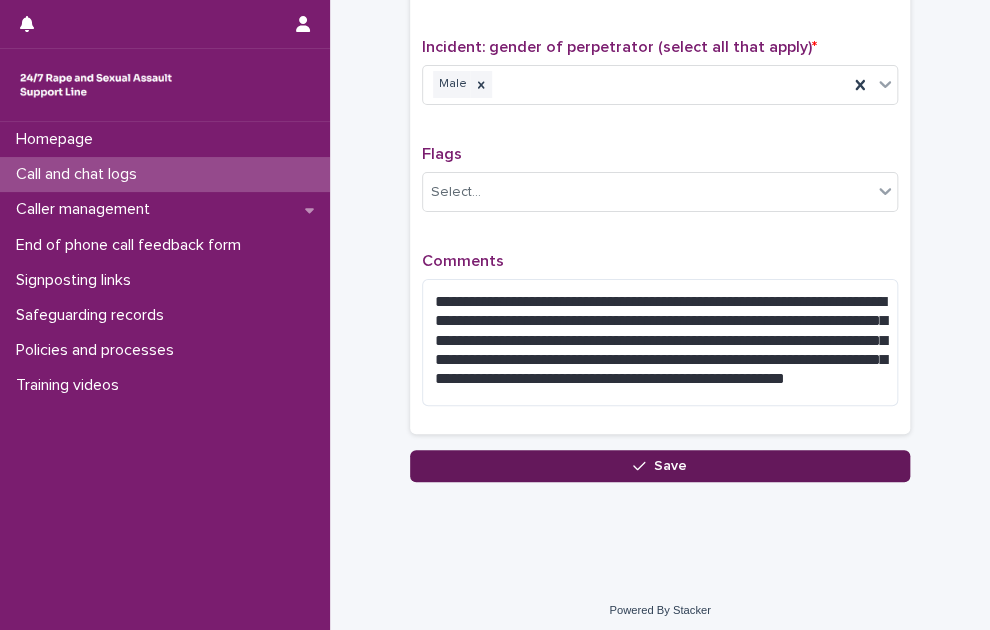 drag, startPoint x: 600, startPoint y: 452, endPoint x: 577, endPoint y: 457, distance: 23.537205 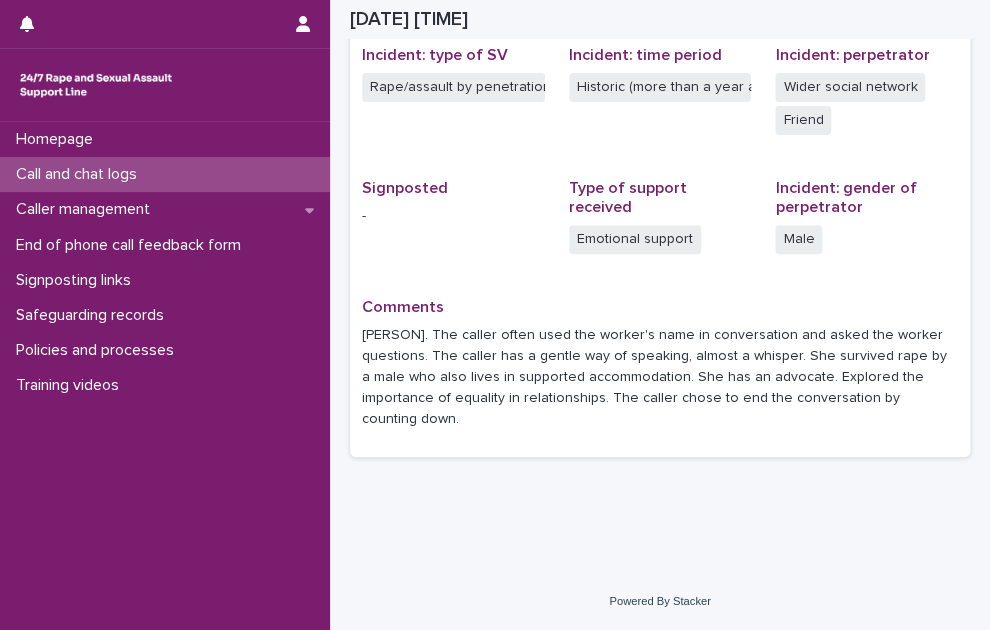 scroll, scrollTop: 624, scrollLeft: 0, axis: vertical 